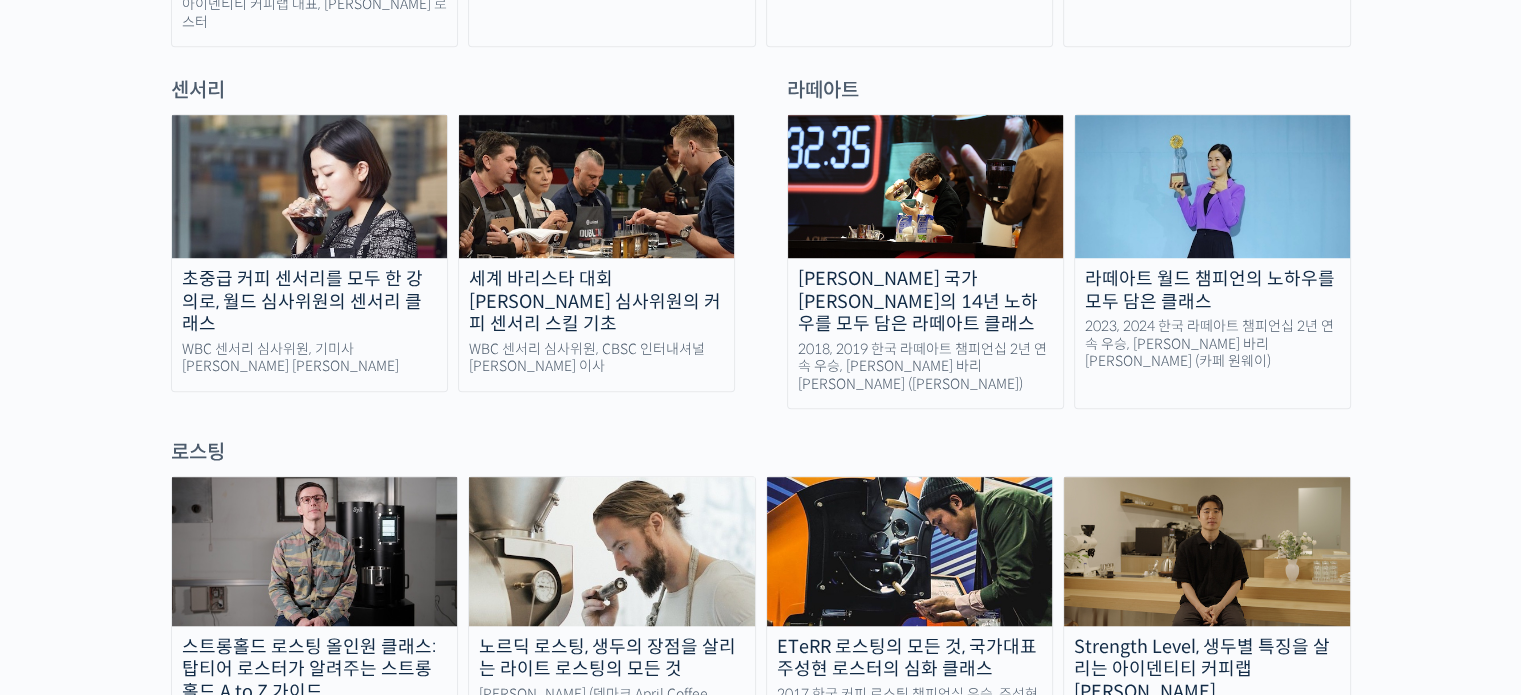 scroll, scrollTop: 1407, scrollLeft: 0, axis: vertical 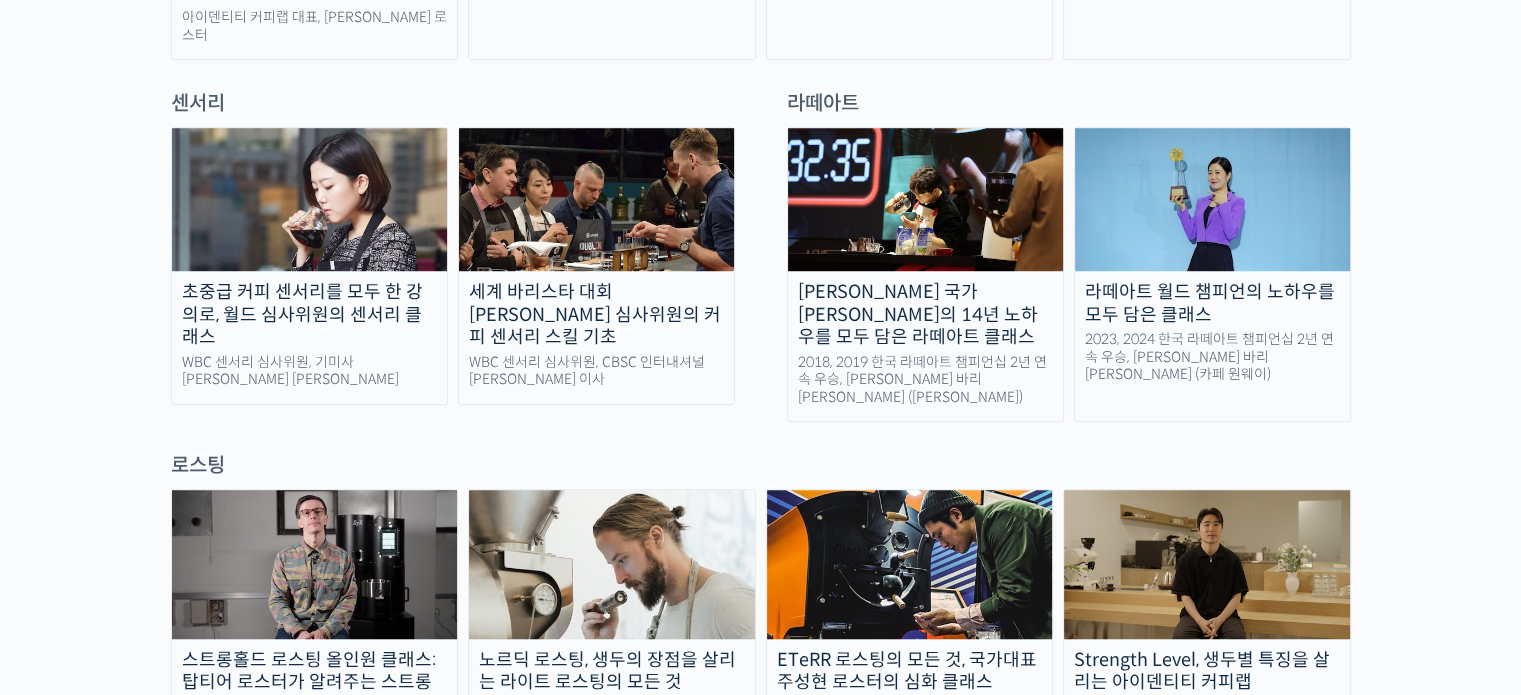click on "초중급 커피 센서리를 모두 한 강의로, 월드 심사위원의 센서리 클래스" at bounding box center [309, 315] 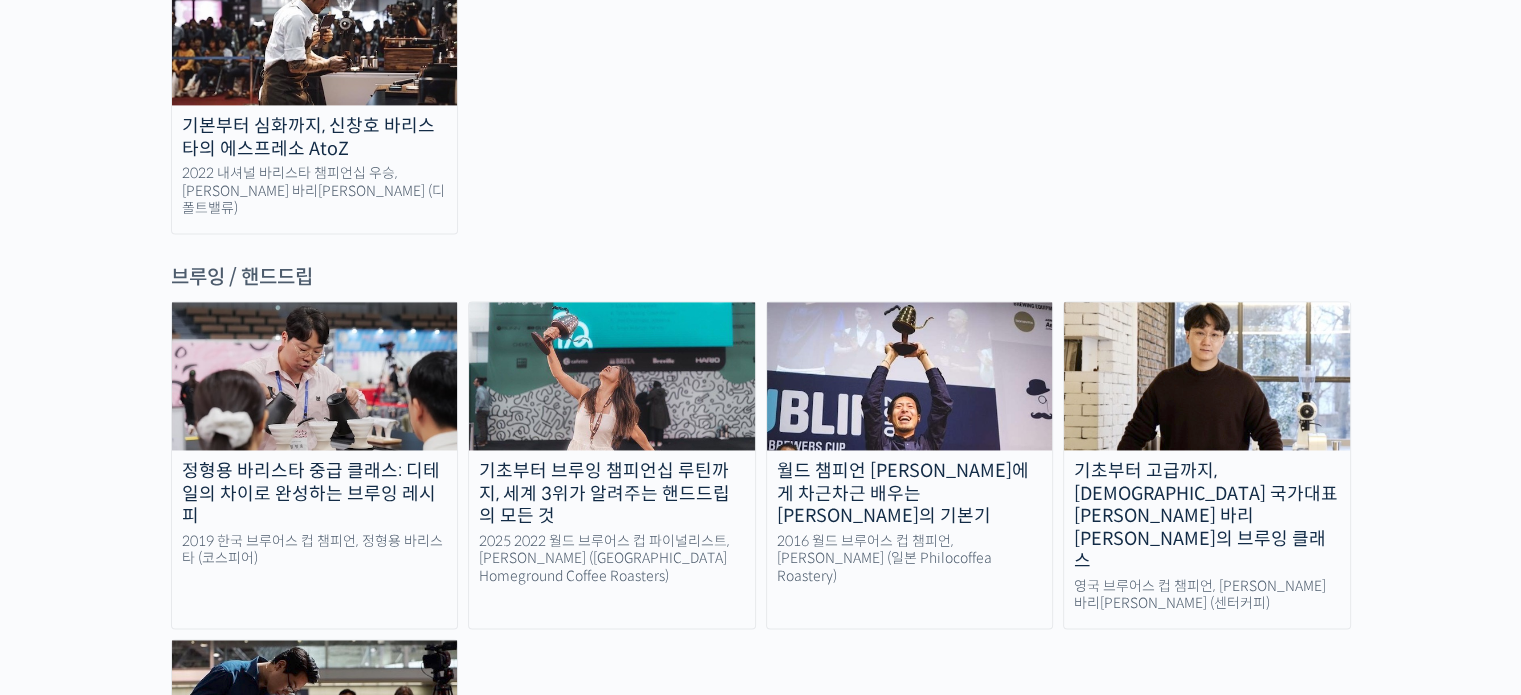scroll, scrollTop: 2936, scrollLeft: 0, axis: vertical 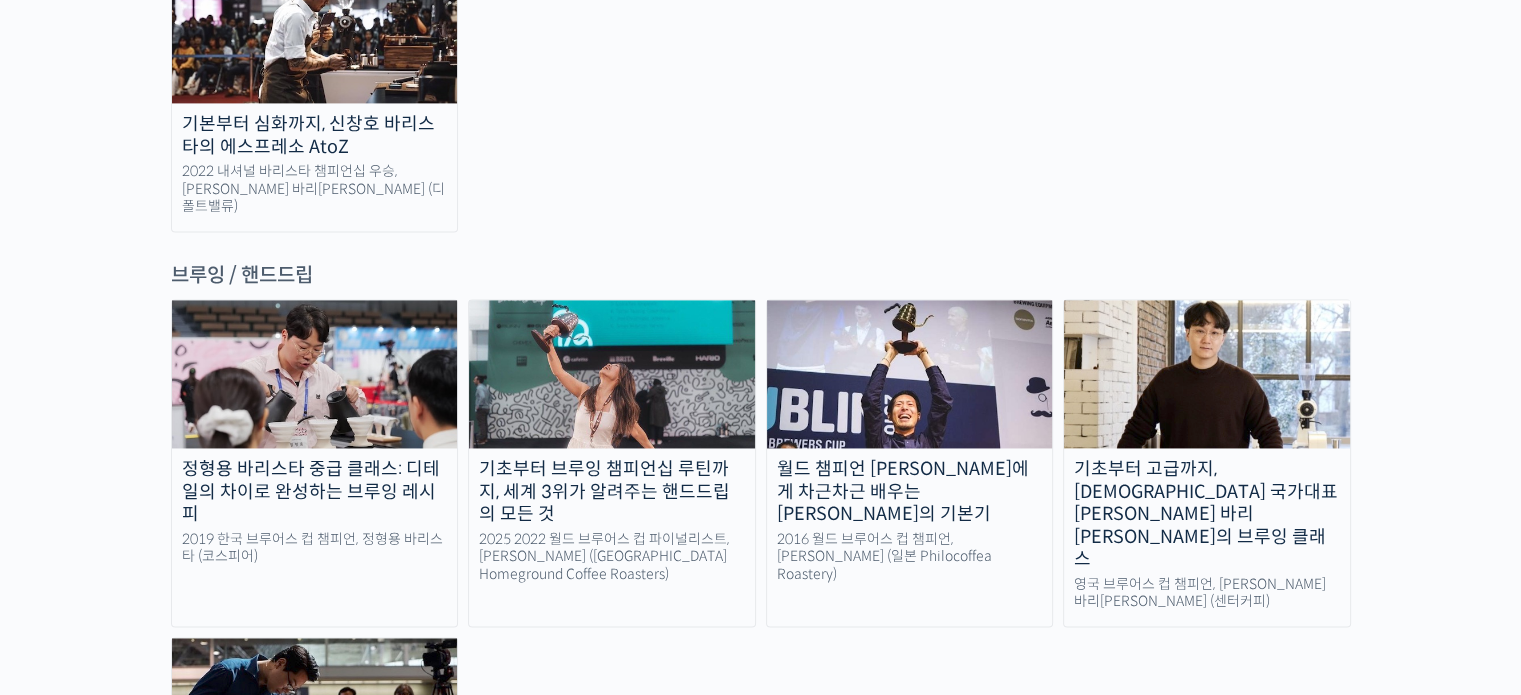 click on "기초부터 정확히, 브루잉 국가대표의 브루잉 AtoZ 클래스" at bounding box center [315, 818] 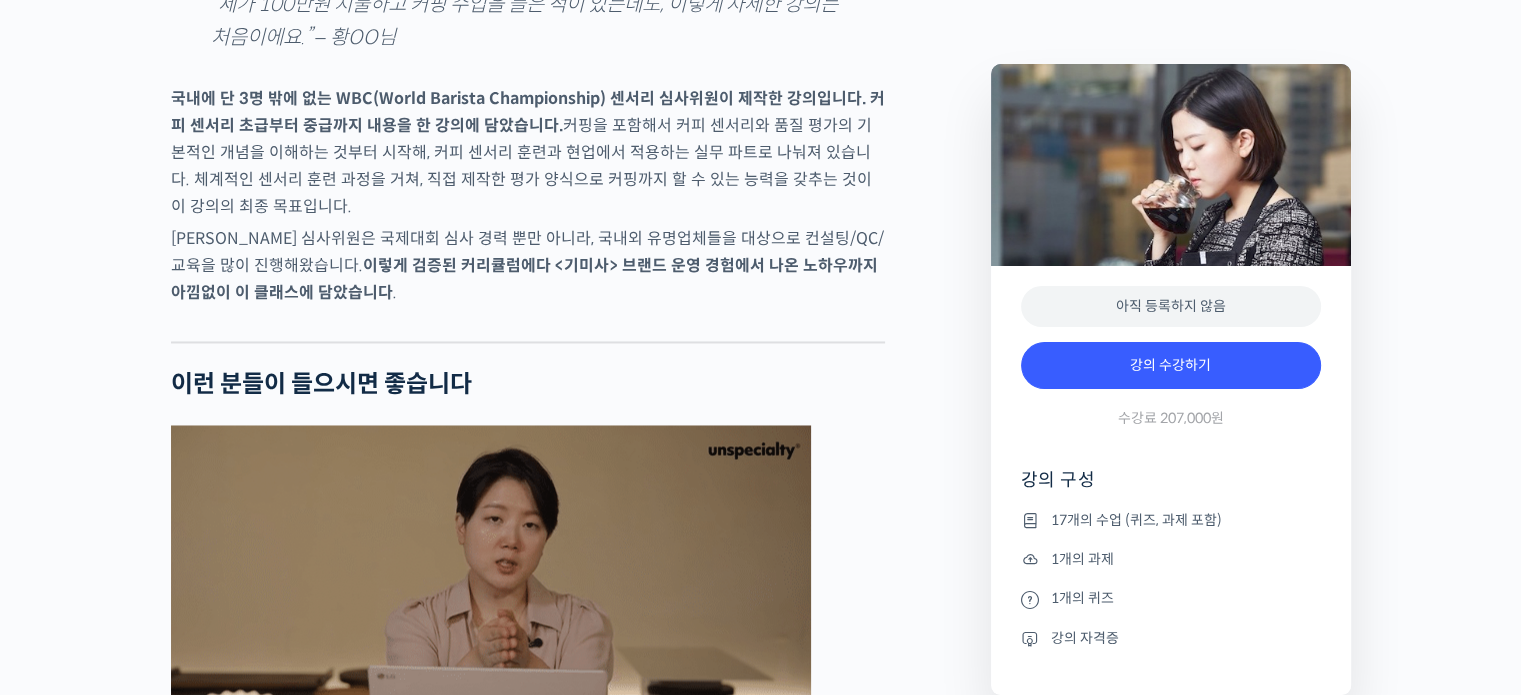 scroll, scrollTop: 3235, scrollLeft: 0, axis: vertical 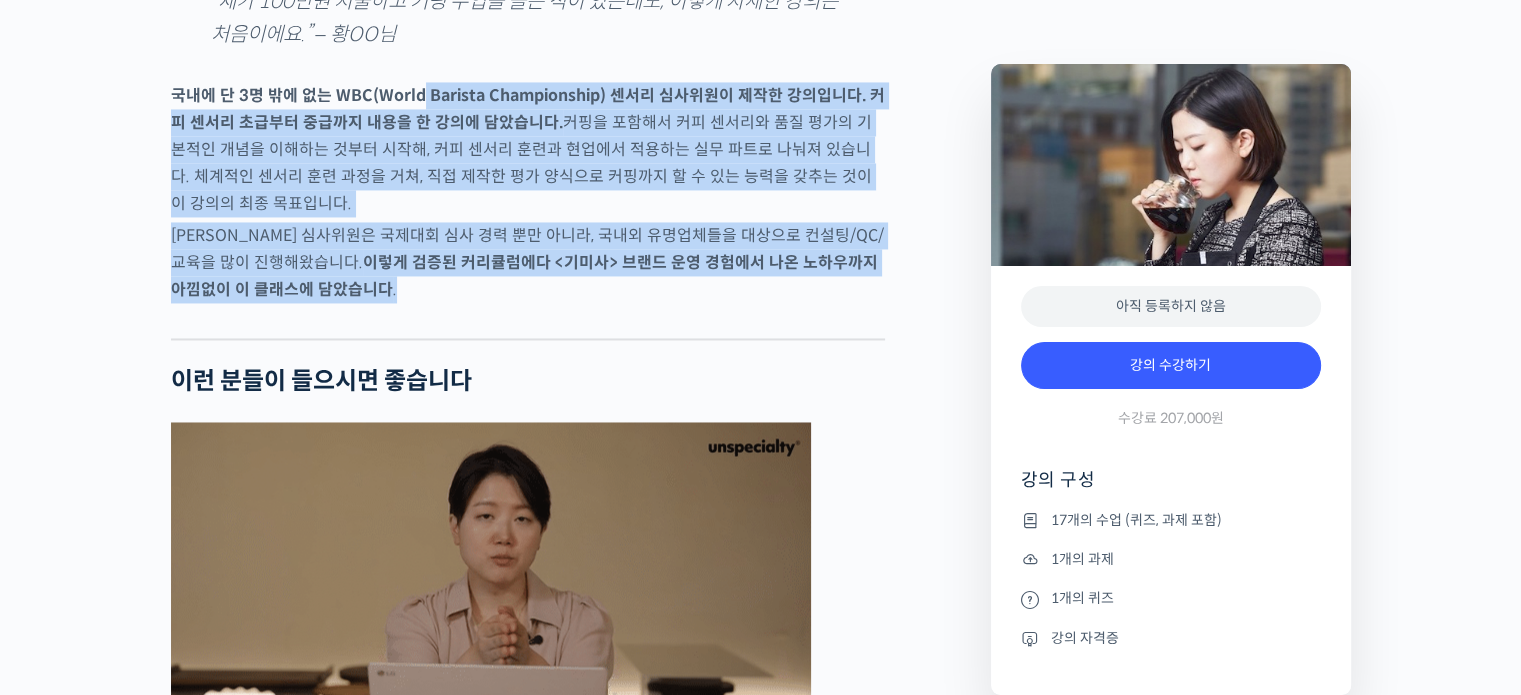 drag, startPoint x: 420, startPoint y: 170, endPoint x: 380, endPoint y: 377, distance: 210.82932 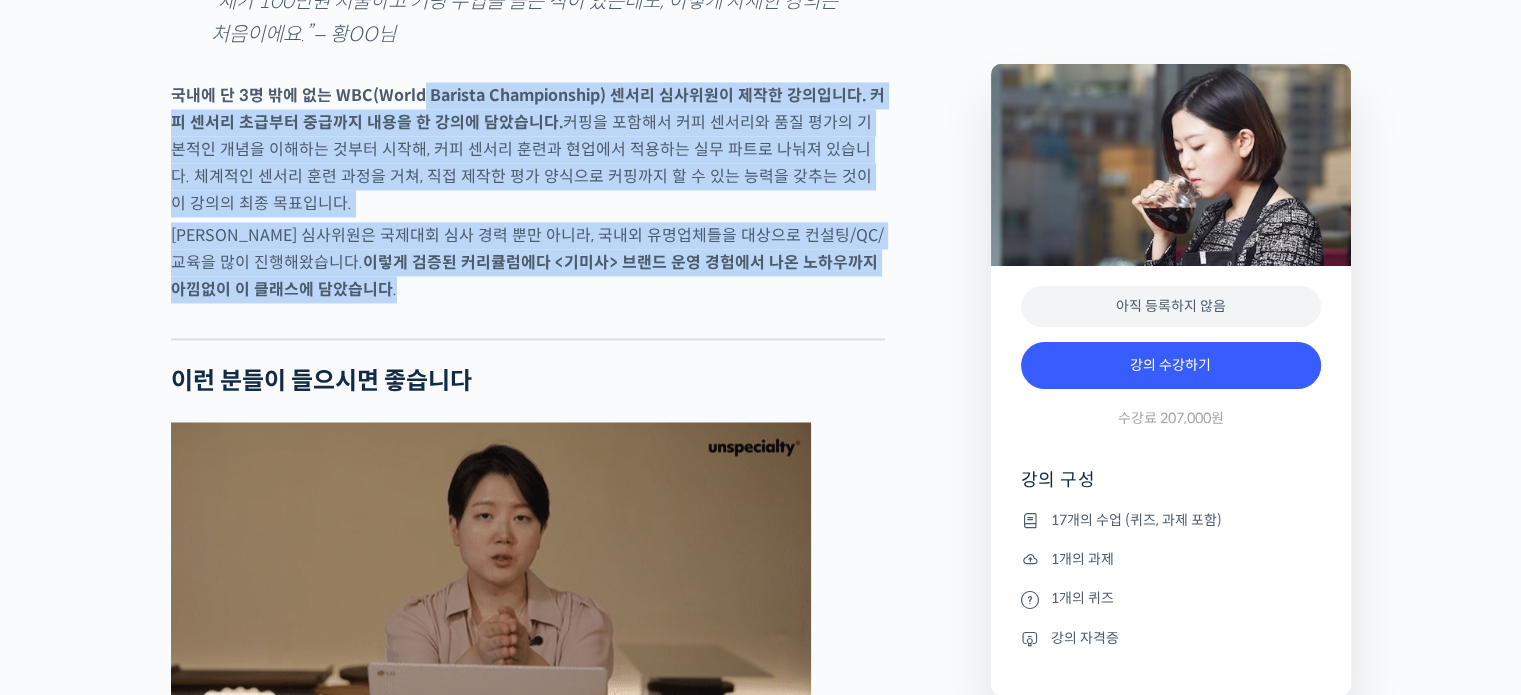 click on "송인영 심사위원을 소개합니다 !
WBC(World Barista Championship) 센서리 심사위원  (2013년~현재)
<기미사> 대표 (2021년~현재)
대한민국, 사우디아라비아, 중국, 필리핀 WCE(World Coffee Events) 국가대표 선발전 감독 심사 (2011년~현재)
스페셜티 커피 협회(SCA) 전체 과정 인증강사 AST (2013년~현재)
SPC 컬리너리 아카데미 커피 책임강사 (2013~2021년)
(주)파리크라상 기술인재팀 커피 책임강사 (2013~2021년)
2023년 Korea Brewers Cup Championship 국가대표 선발전 3위
월드 심사위원에게 센서리를 체계적으로 배워보세요
YouTube “안스타” 채널 출연 영상
맛보기 수업을 확인해보세요
맛보기 수업 “3-2강. 선호도 평가”
클래스 소개
.
이런 분들이 들으시면 좋습니다" at bounding box center [528, 3607] 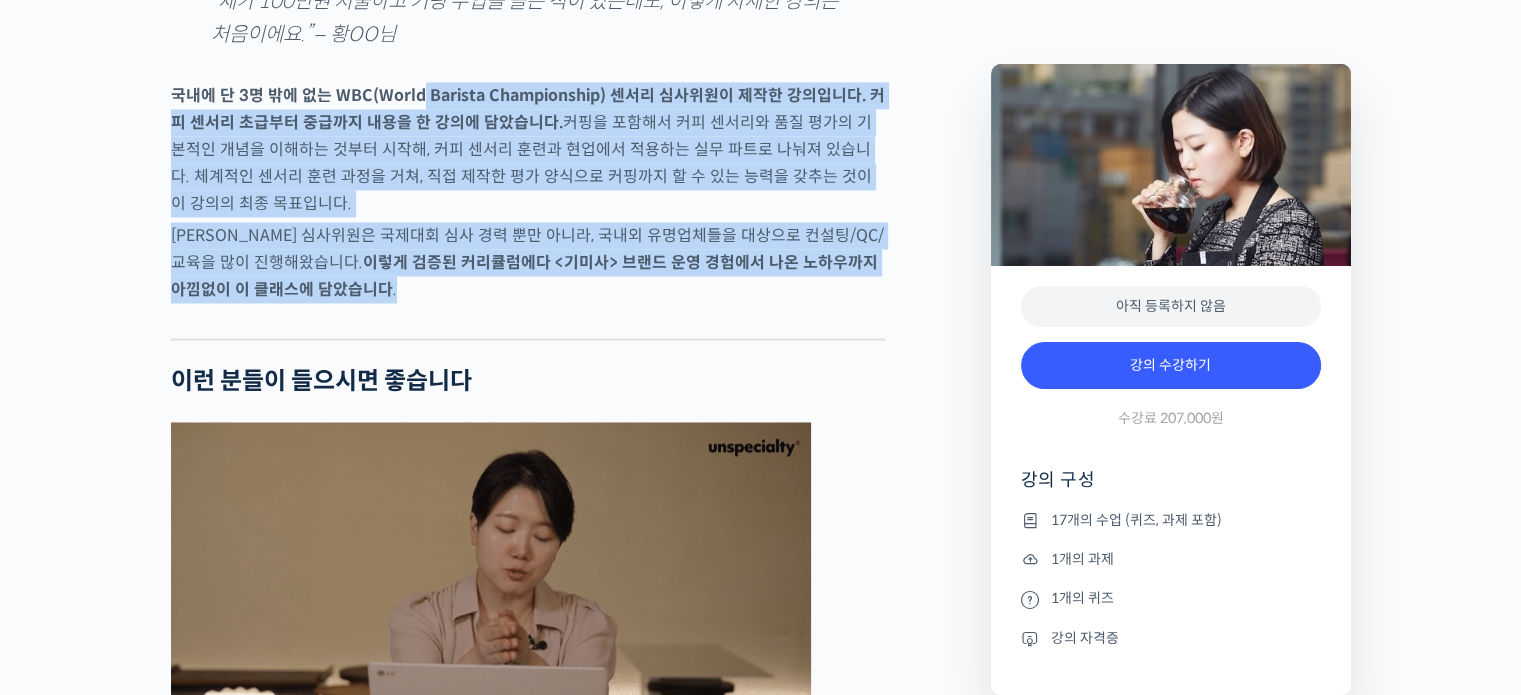 click on "송인영 심사위원은 국제대회 심사 경력 뿐만 아니라, 국내외 유명업체들을 대상으로 컨설팅/QC/교육을 많이 진행해왔습니다.  이렇게 검증된 커리큘럼에다 <기미사> 브랜드 운영 경험에서 나온 노하우까지 아낌없이 이 클래스에 담았습니다 ." at bounding box center [528, 262] 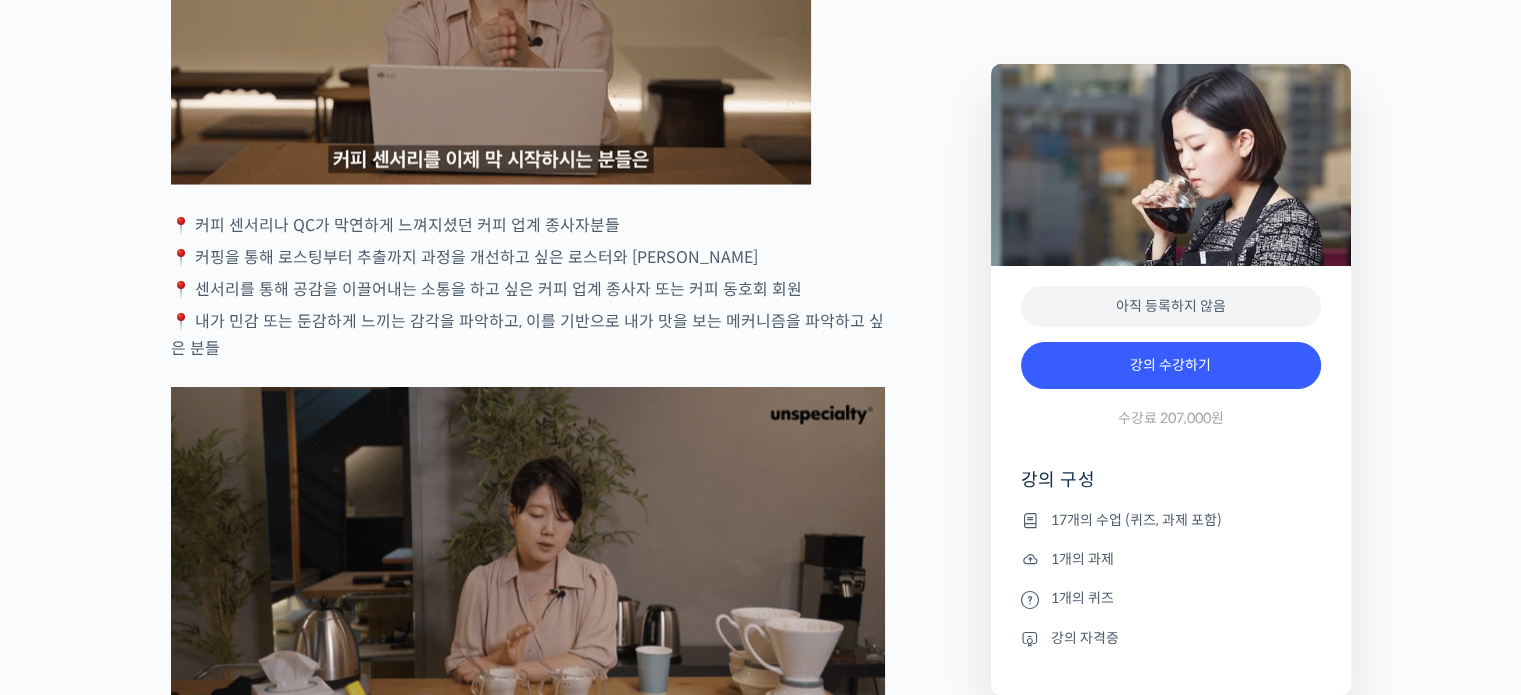 scroll, scrollTop: 3834, scrollLeft: 0, axis: vertical 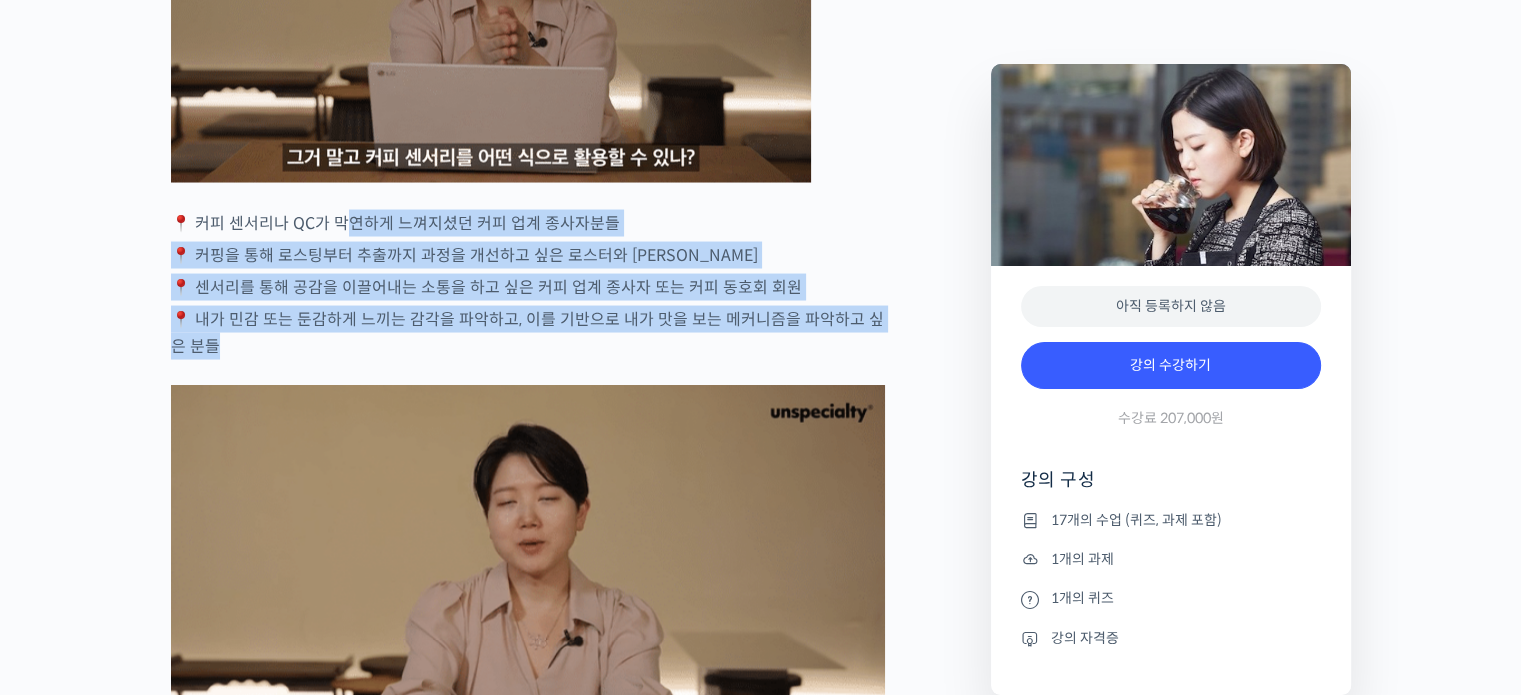 drag, startPoint x: 353, startPoint y: 279, endPoint x: 496, endPoint y: 430, distance: 207.96634 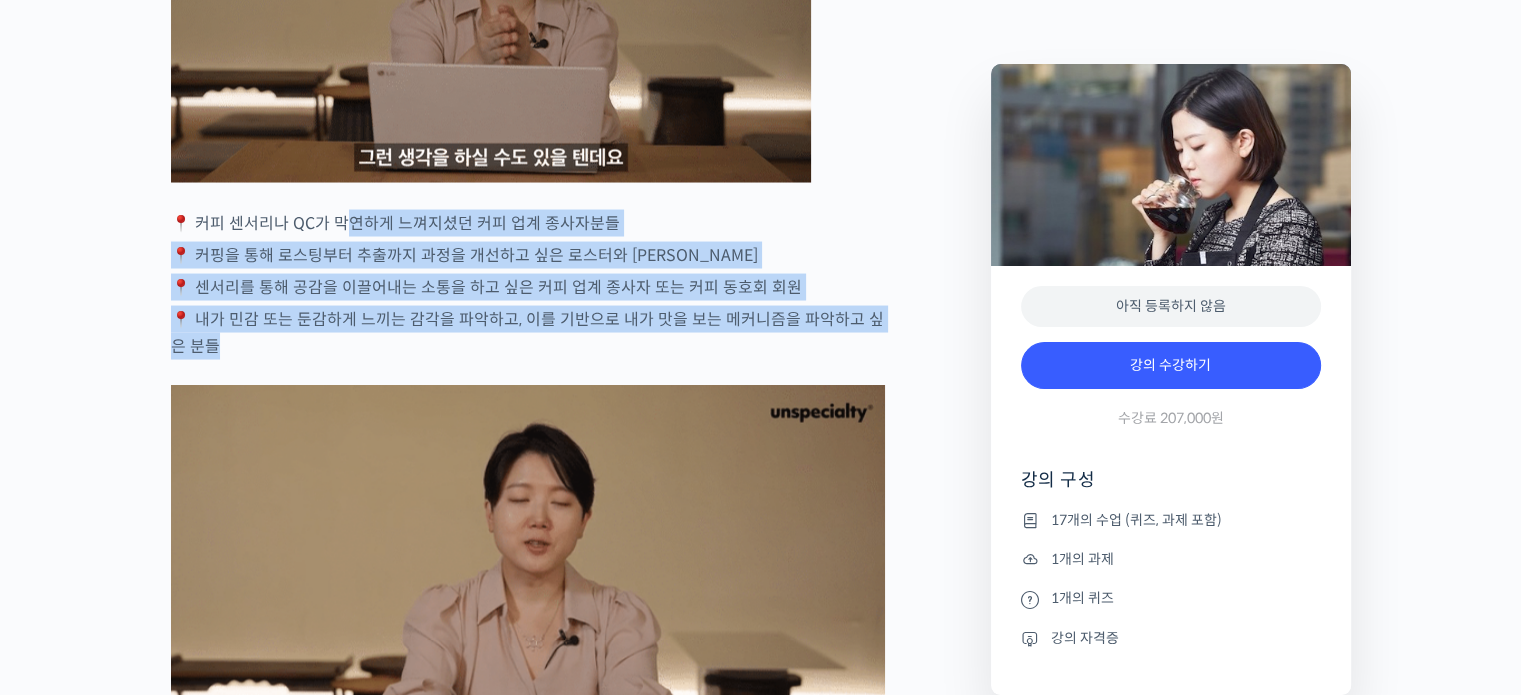 click on "송인영 심사위원을 소개합니다 !
WBC(World Barista Championship) 센서리 심사위원  (2013년~현재)
<기미사> 대표 (2021년~현재)
대한민국, 사우디아라비아, 중국, 필리핀 WCE(World Coffee Events) 국가대표 선발전 감독 심사 (2011년~현재)
스페셜티 커피 협회(SCA) 전체 과정 인증강사 AST (2013년~현재)
SPC 컬리너리 아카데미 커피 책임강사 (2013~2021년)
(주)파리크라상 기술인재팀 커피 책임강사 (2013~2021년)
2023년 Korea Brewers Cup Championship 국가대표 선발전 3위
월드 심사위원에게 센서리를 체계적으로 배워보세요
YouTube “안스타” 채널 출연 영상
맛보기 수업을 확인해보세요
맛보기 수업 “3-2강. 선호도 평가”
클래스 소개
.
이런 분들이 들으시면 좋습니다" at bounding box center [528, 3008] 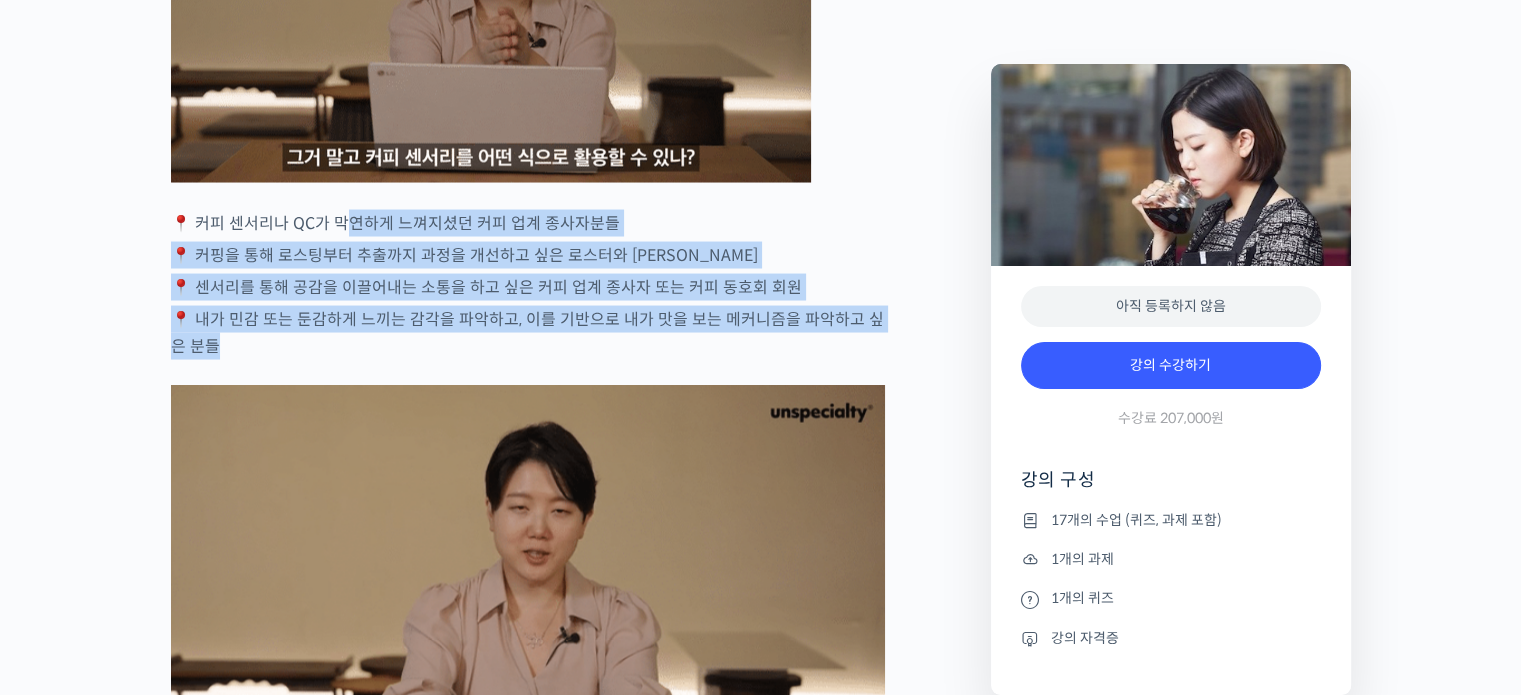 click on "📍 내가 민감 또는 둔감하게 느끼는 감각을 파악하고, 이를 기반으로 내가 맛을 보는 메커니즘을 파악하고 싶은 분들" at bounding box center (528, 333) 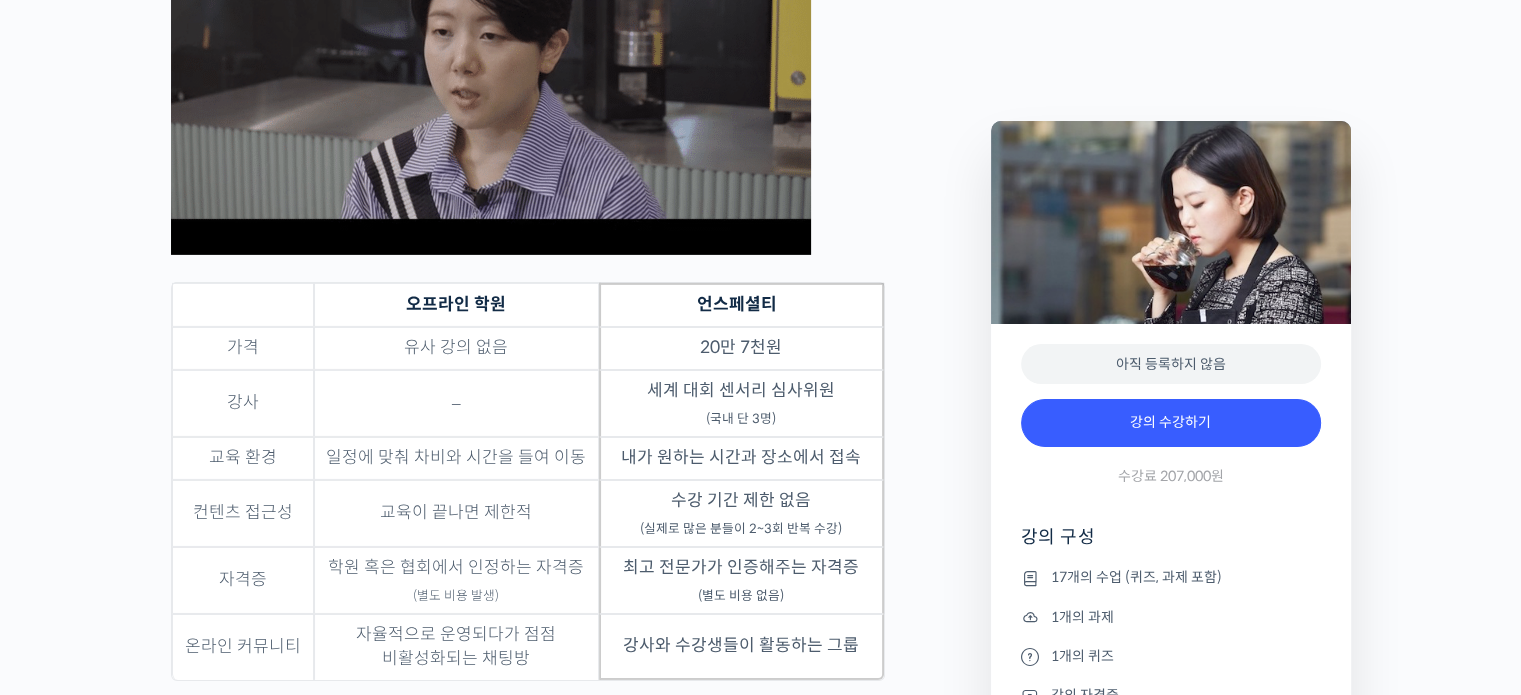 scroll, scrollTop: 6420, scrollLeft: 0, axis: vertical 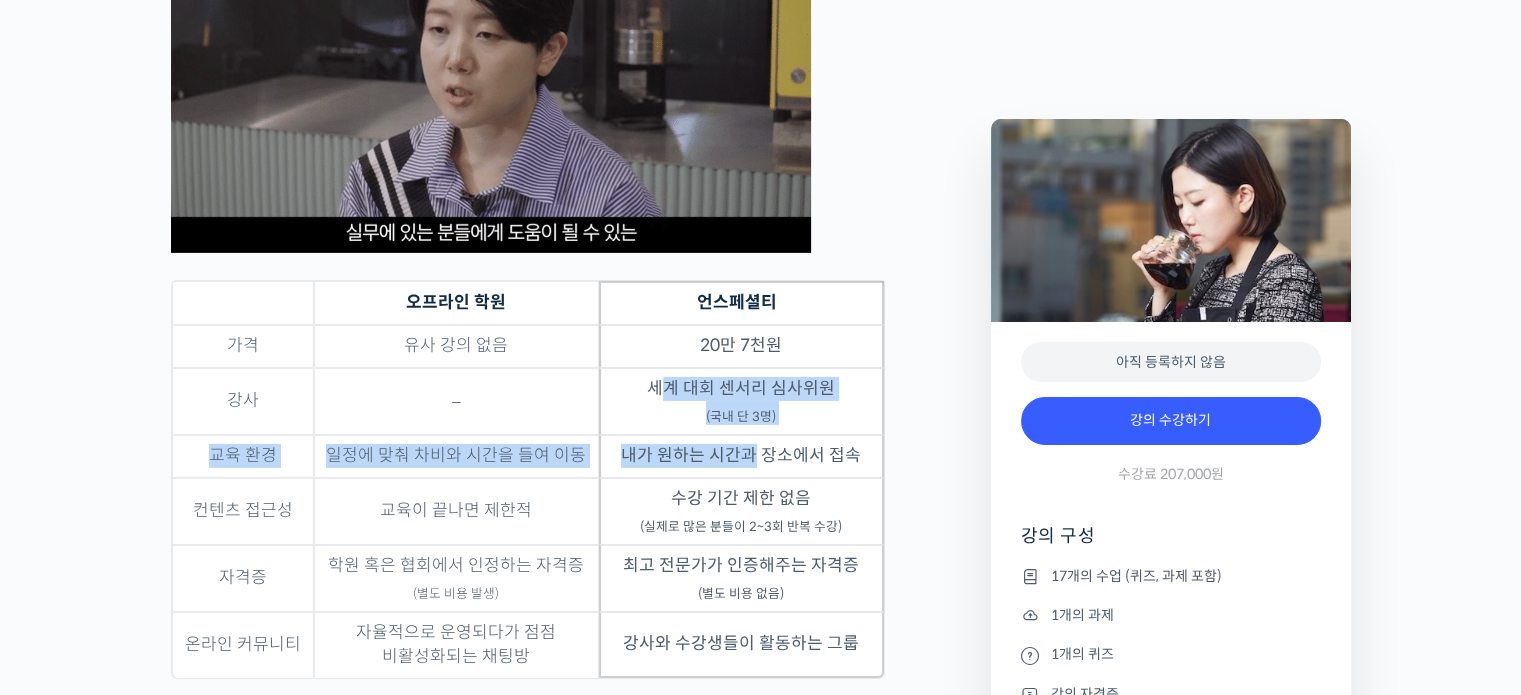drag, startPoint x: 657, startPoint y: 445, endPoint x: 750, endPoint y: 543, distance: 135.10367 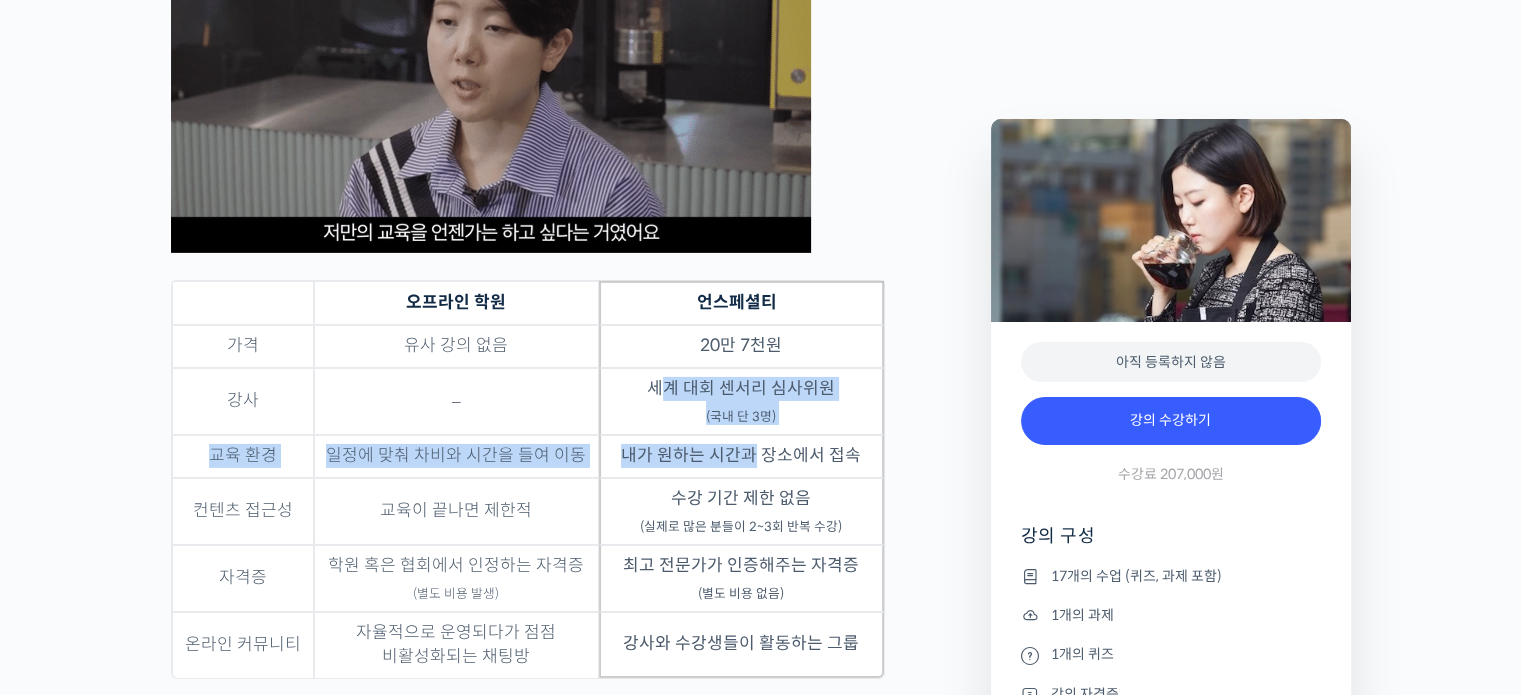 click on "가격 유사 강의 없음 20만 7천원 강사 – 세계 대회 센서리 심사위원 (국내 단 3명) 교육 환경 일정에 맞춰 차비와 시간을 들여 이동 내가 원하는 시간과 장소에서 접속 컨텐츠 접근성 교육이 끝나면 제한적 수강 기간 제한 없음  (실제로 많은 분들이 2~3회 반복 수강) 자격증 학원 혹은 협회에서 인정하는 자격증 (별도 비용 발생) 최고 전문가가 인증해주는 자격증 (별도 비용 없음) 온라인 커뮤니티 자율적으로 운영되다가 점점 비활성화되는 채팅방 강사와 수강생들이 활동하는 그룹" at bounding box center (528, 501) 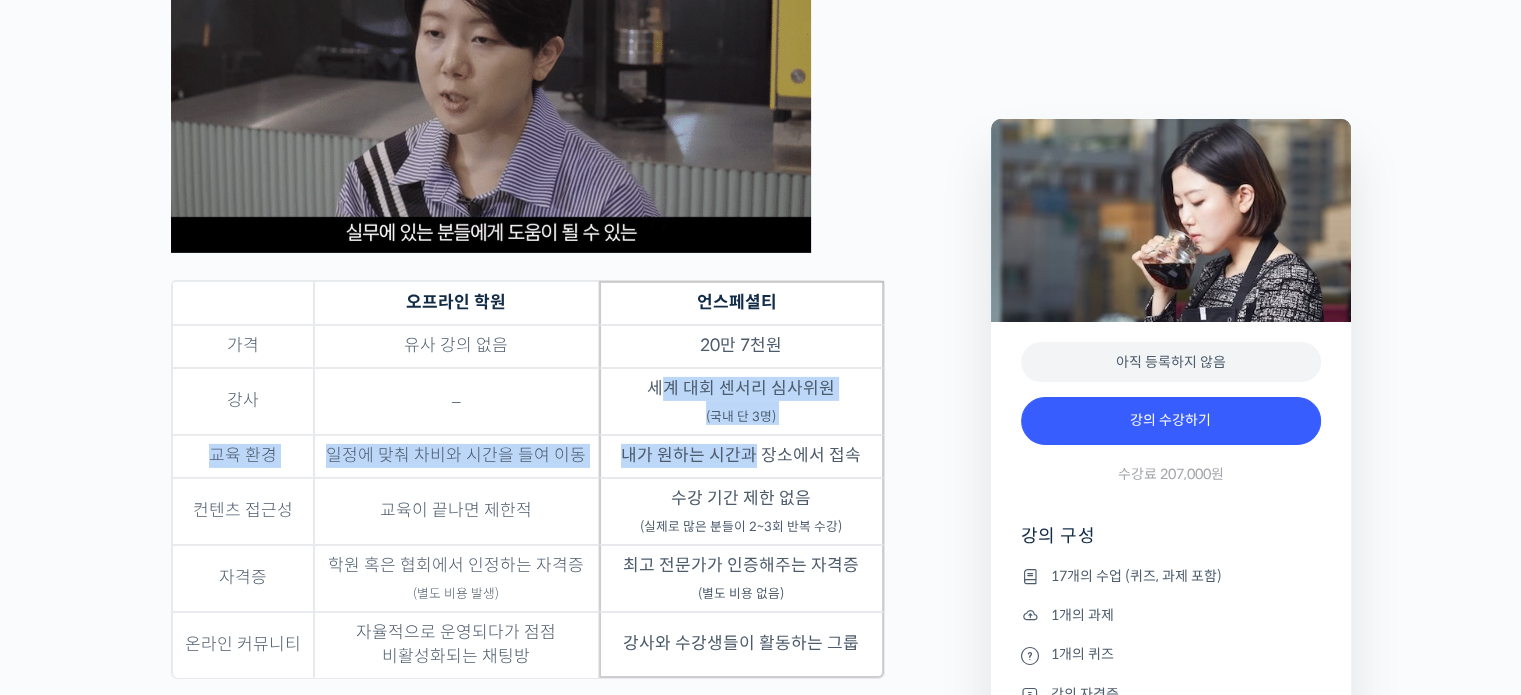 click on "내가 원하는 시간과 장소에서 접속" at bounding box center [741, 456] 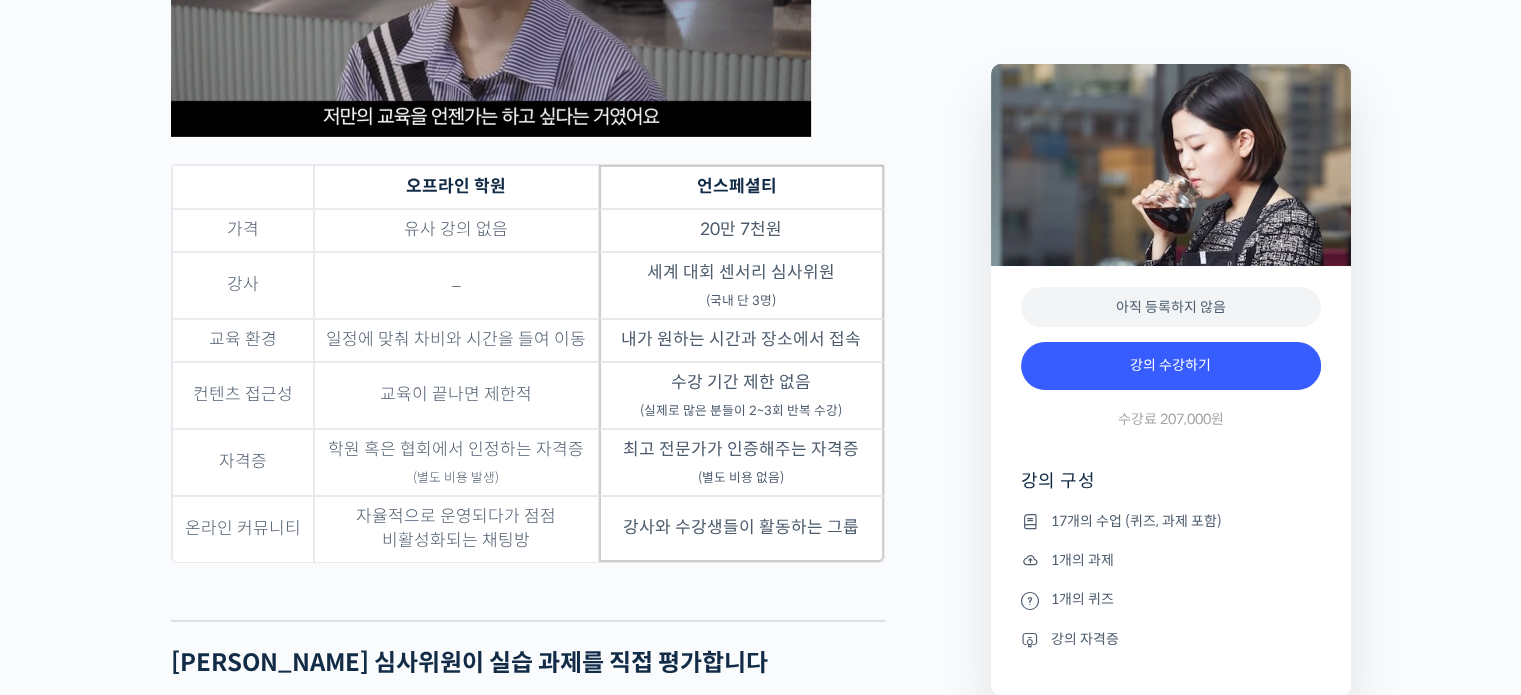 scroll, scrollTop: 6538, scrollLeft: 0, axis: vertical 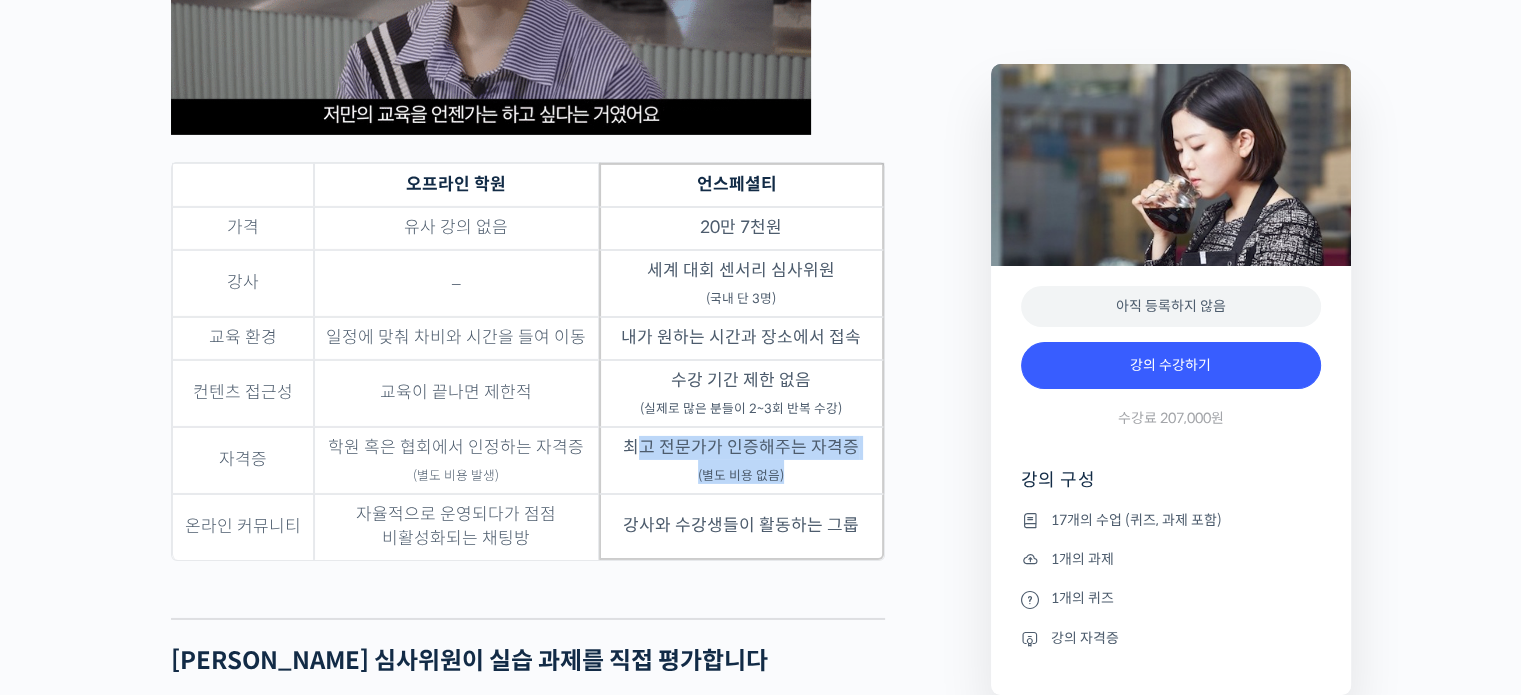 drag, startPoint x: 644, startPoint y: 513, endPoint x: 839, endPoint y: 550, distance: 198.47922 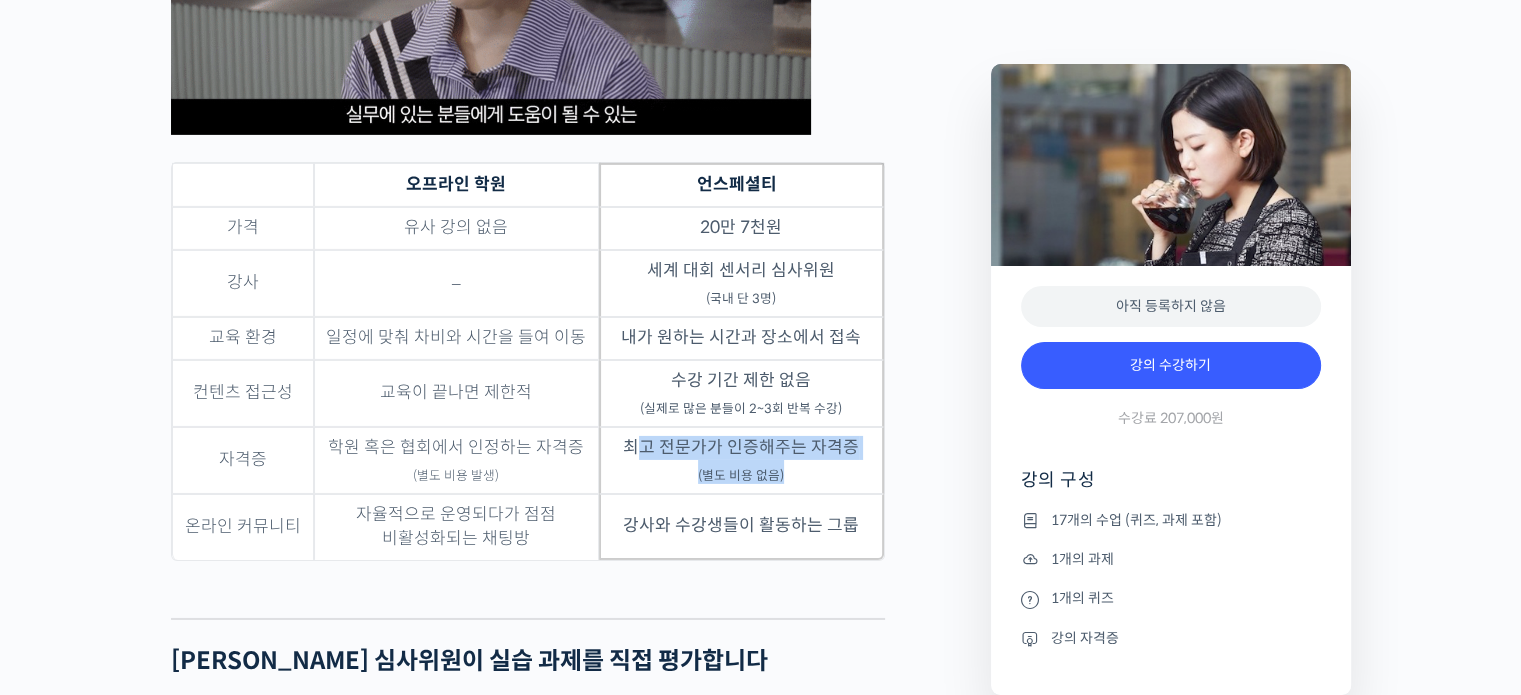 click on "최고 전문가가 인증해주는 자격증 (별도 비용 없음)" at bounding box center [741, 460] 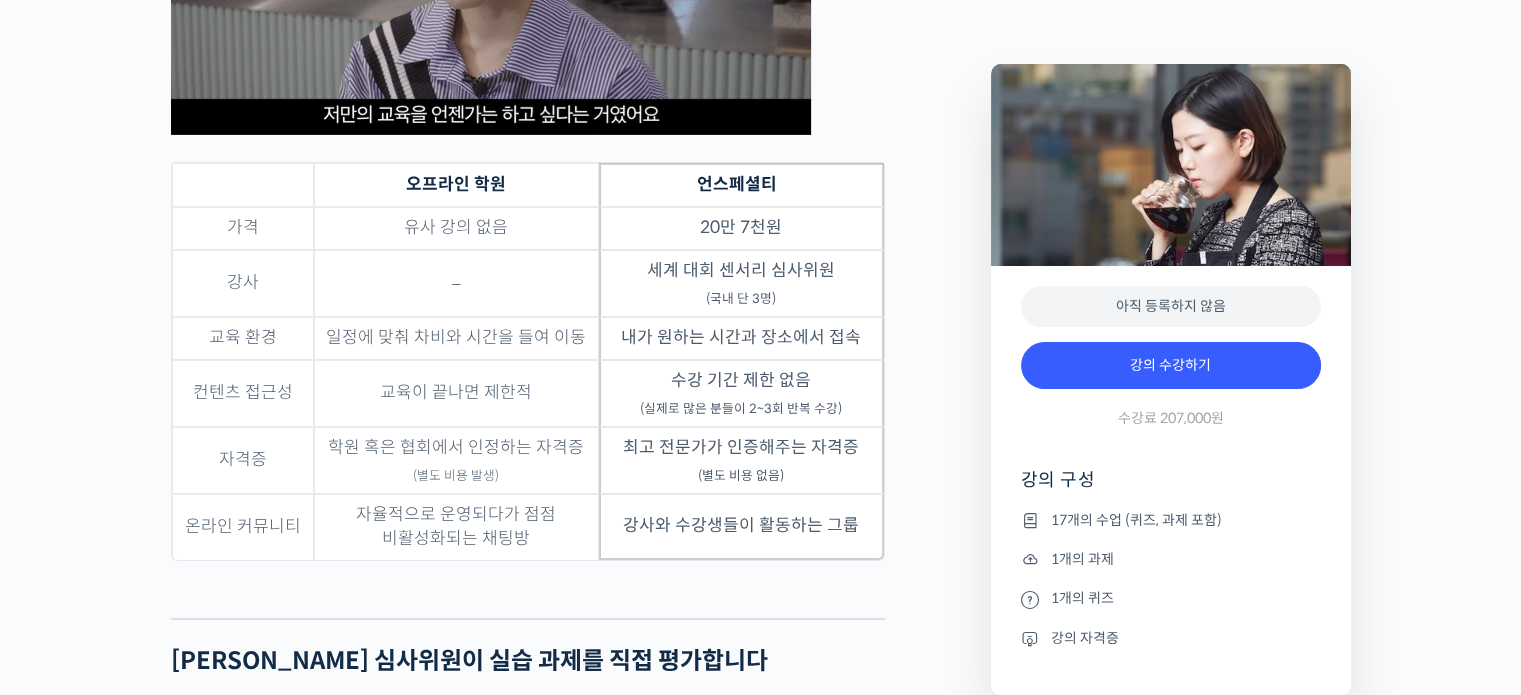click on "송인영 심사위원을 소개합니다 !
WBC(World Barista Championship) 센서리 심사위원  (2013년~현재)
<기미사> 대표 (2021년~현재)
대한민국, 사우디아라비아, 중국, 필리핀 WCE(World Coffee Events) 국가대표 선발전 감독 심사 (2011년~현재)
스페셜티 커피 협회(SCA) 전체 과정 인증강사 AST (2013년~현재)
SPC 컬리너리 아카데미 커피 책임강사 (2013~2021년)
(주)파리크라상 기술인재팀 커피 책임강사 (2013~2021년)
2023년 Korea Brewers Cup Championship 국가대표 선발전 3위
월드 심사위원에게 센서리를 체계적으로 배워보세요
YouTube “안스타” 채널 출연 영상
맛보기 수업을 확인해보세요
맛보기 수업 “3-2강. 선호도 평가”
클래스 소개
." at bounding box center [571, 1179] 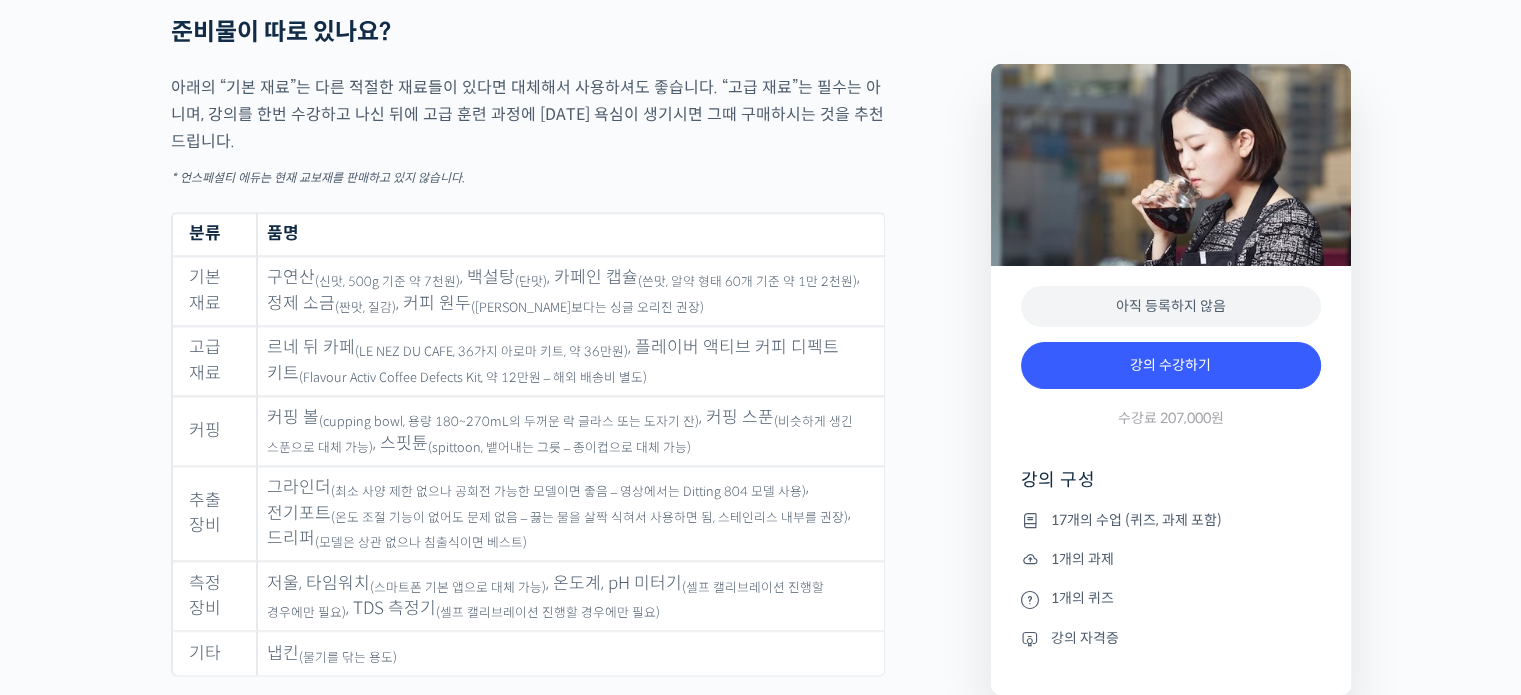 scroll, scrollTop: 9864, scrollLeft: 0, axis: vertical 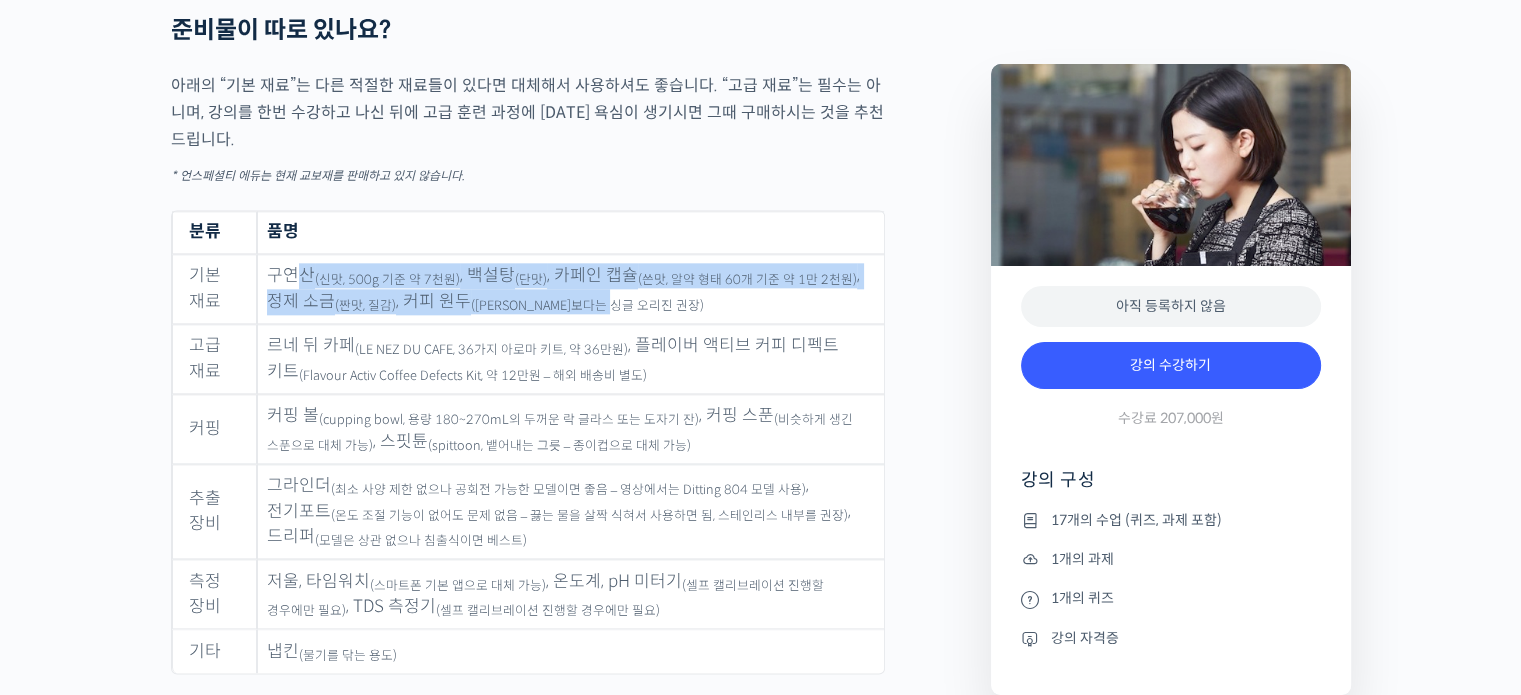 drag, startPoint x: 294, startPoint y: 287, endPoint x: 646, endPoint y: 323, distance: 353.83612 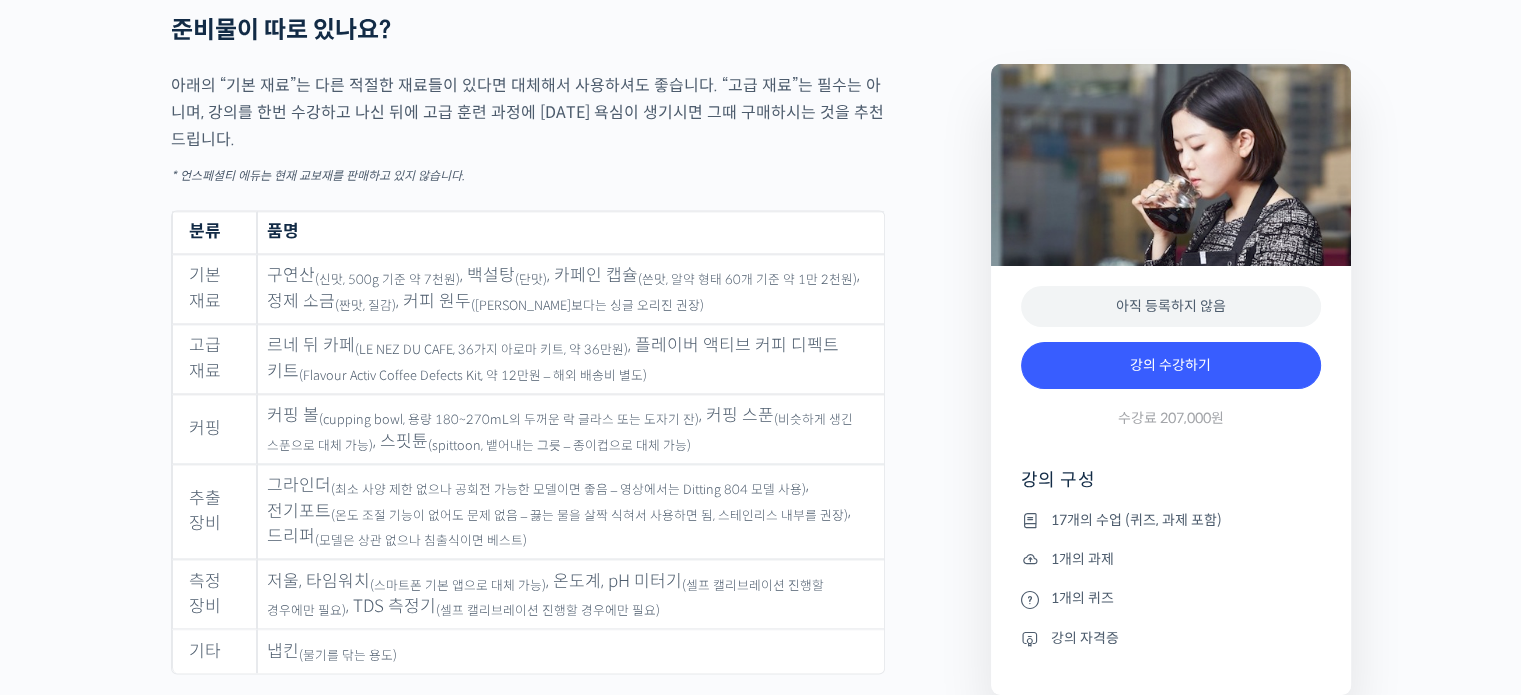 click on "르네 뒤 카페 (LE NEZ DU CAFE, 36가지 아로마 키트, 약 36만원) , 플레이버 액티브 커피 디펙트 키트 (Flavour Activ Coffee Defects Kit, 약 12만원 – 해외 배송비 별도)" at bounding box center [570, 359] 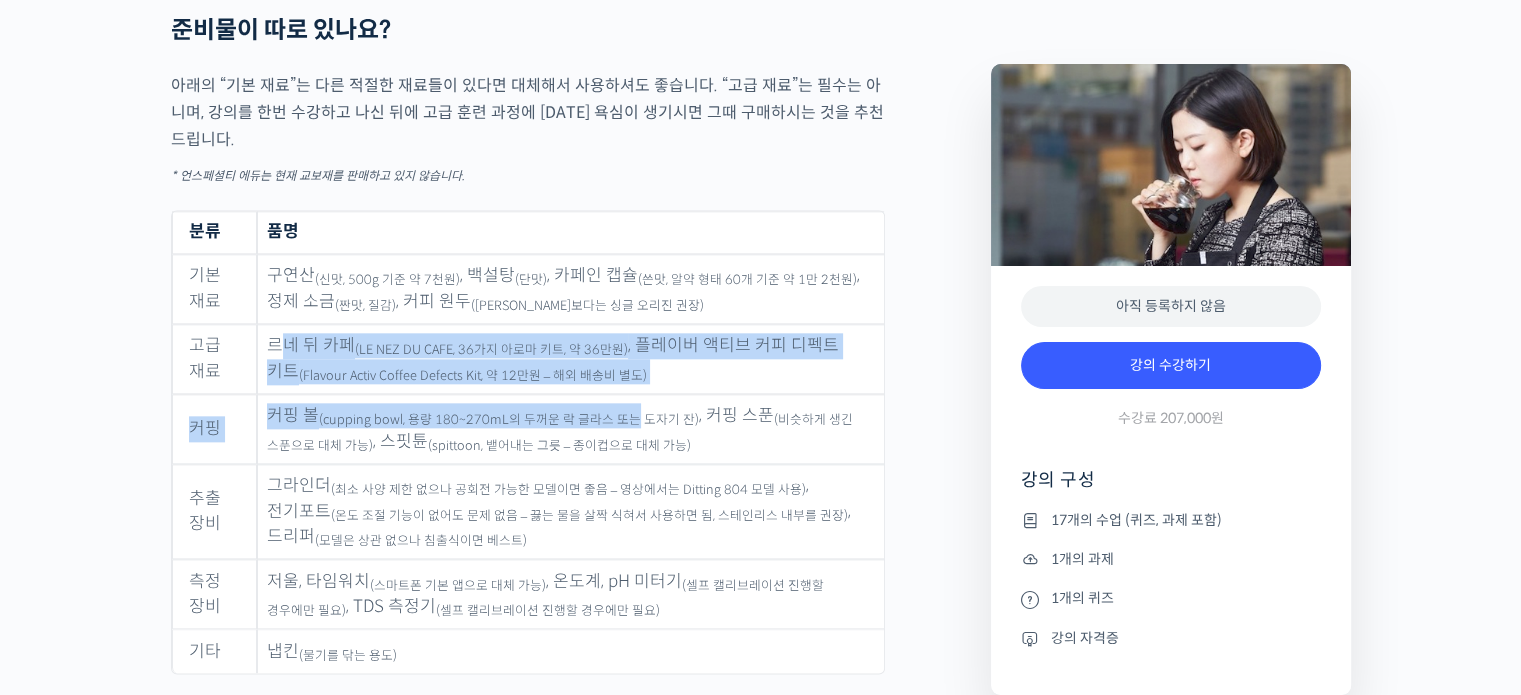 drag, startPoint x: 280, startPoint y: 351, endPoint x: 622, endPoint y: 408, distance: 346.71747 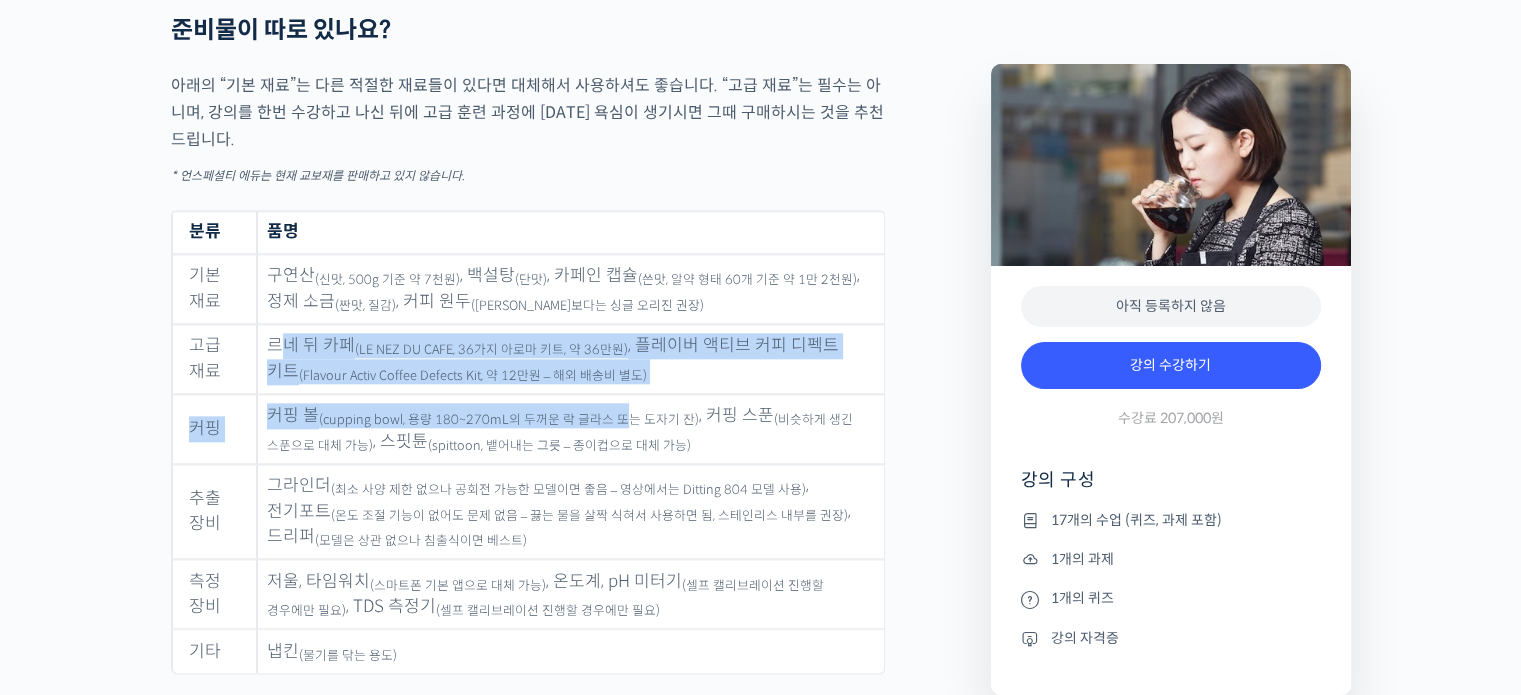 click on "르네 뒤 카페 (LE NEZ DU CAFE, 36가지 아로마 키트, 약 36만원) , 플레이버 액티브 커피 디펙트 키트 (Flavour Activ Coffee Defects Kit, 약 12만원 – 해외 배송비 별도)" at bounding box center [570, 359] 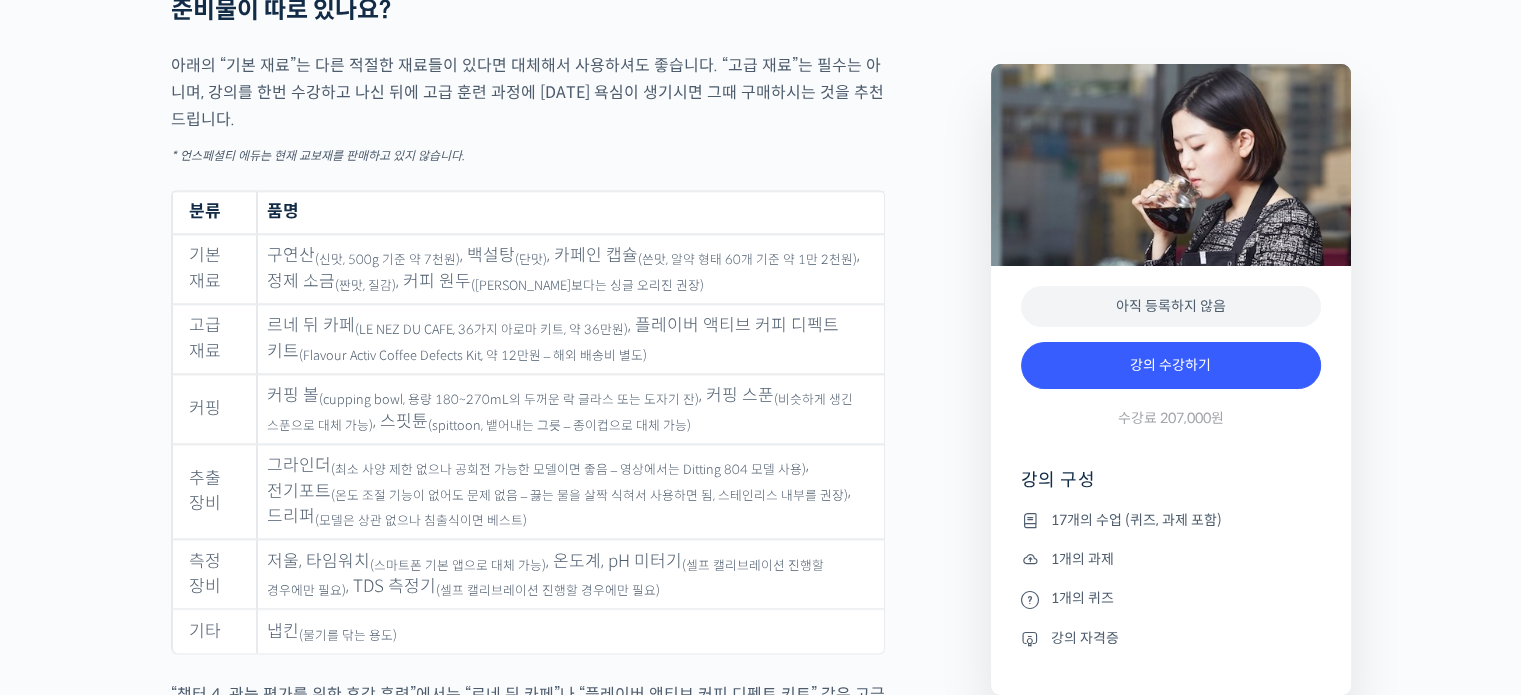 scroll, scrollTop: 9884, scrollLeft: 0, axis: vertical 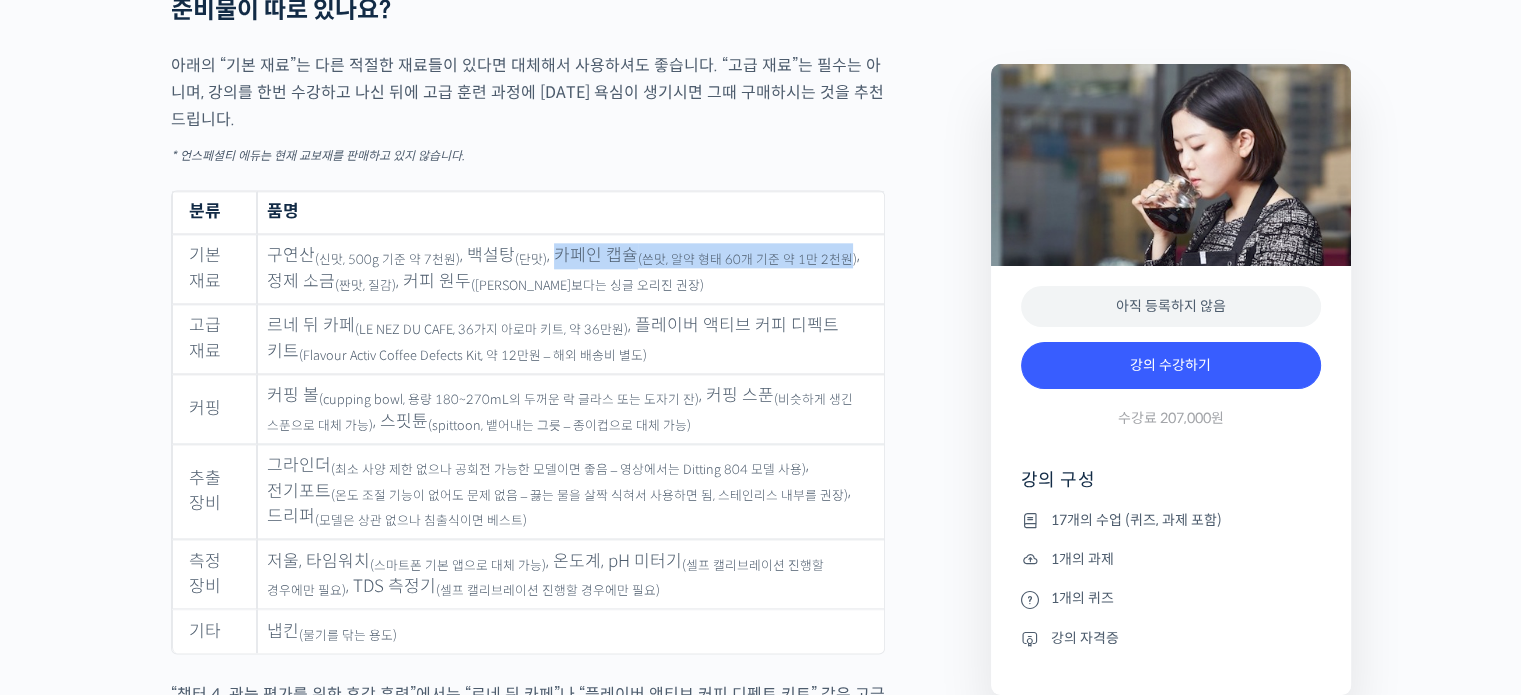drag, startPoint x: 551, startPoint y: 271, endPoint x: 836, endPoint y: 255, distance: 285.44876 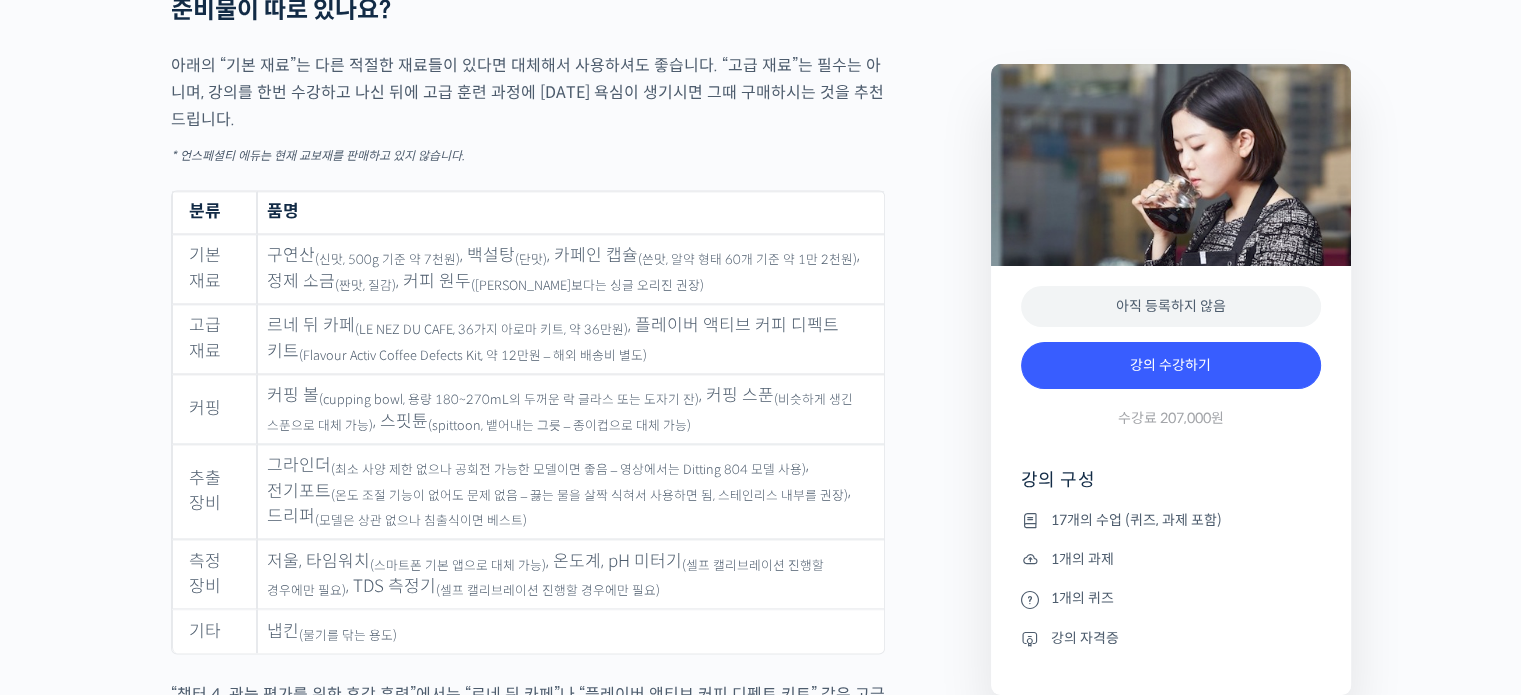 click on "(비슷하게 생긴 스푼으로 대체 가능)" at bounding box center (560, 413) 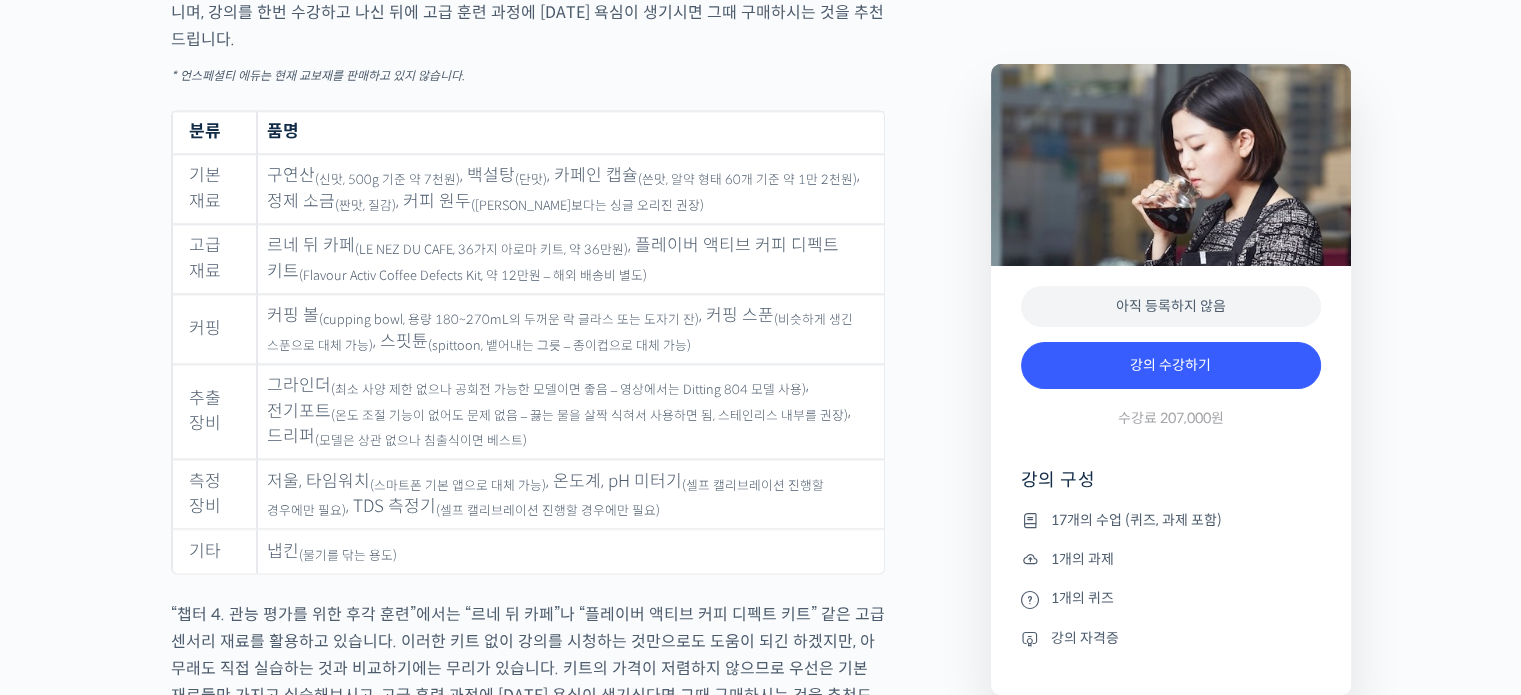 scroll, scrollTop: 9968, scrollLeft: 0, axis: vertical 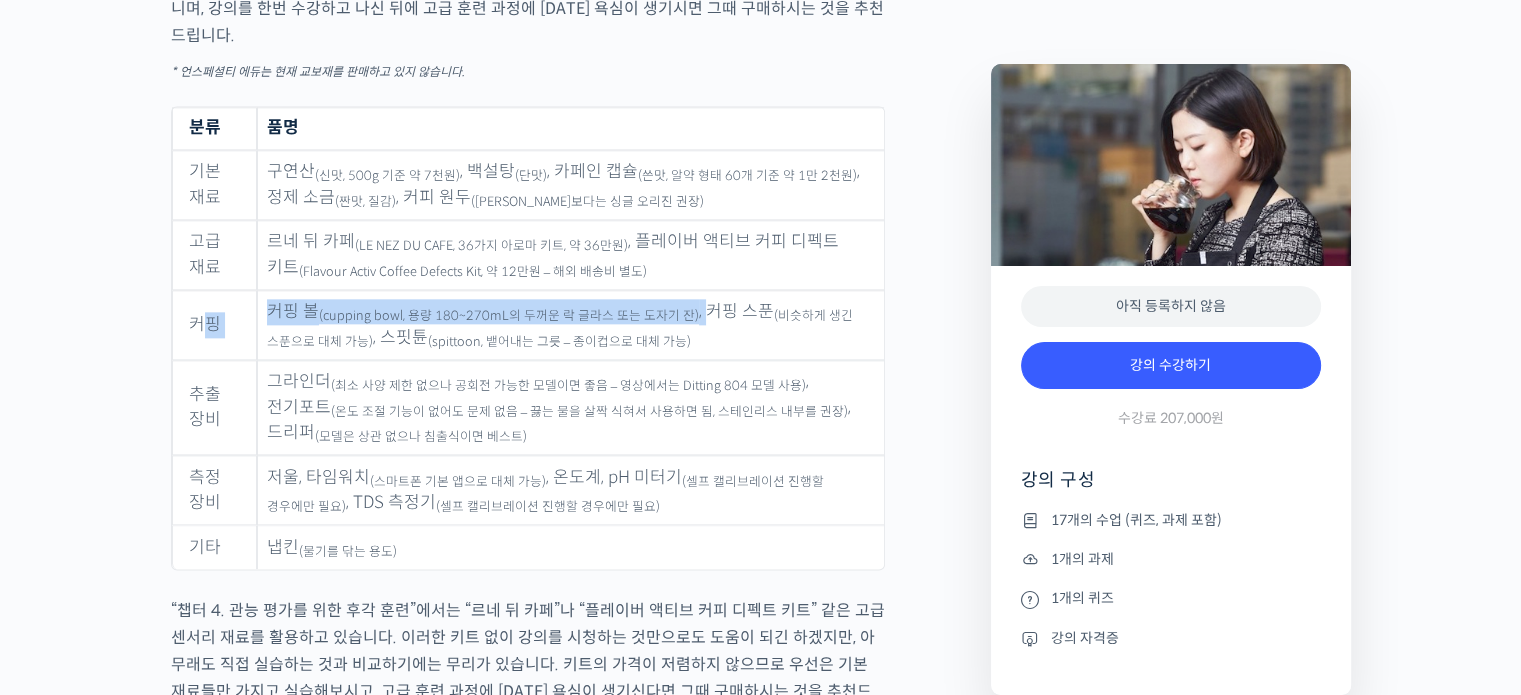 drag, startPoint x: 695, startPoint y: 319, endPoint x: 210, endPoint y: 337, distance: 485.3339 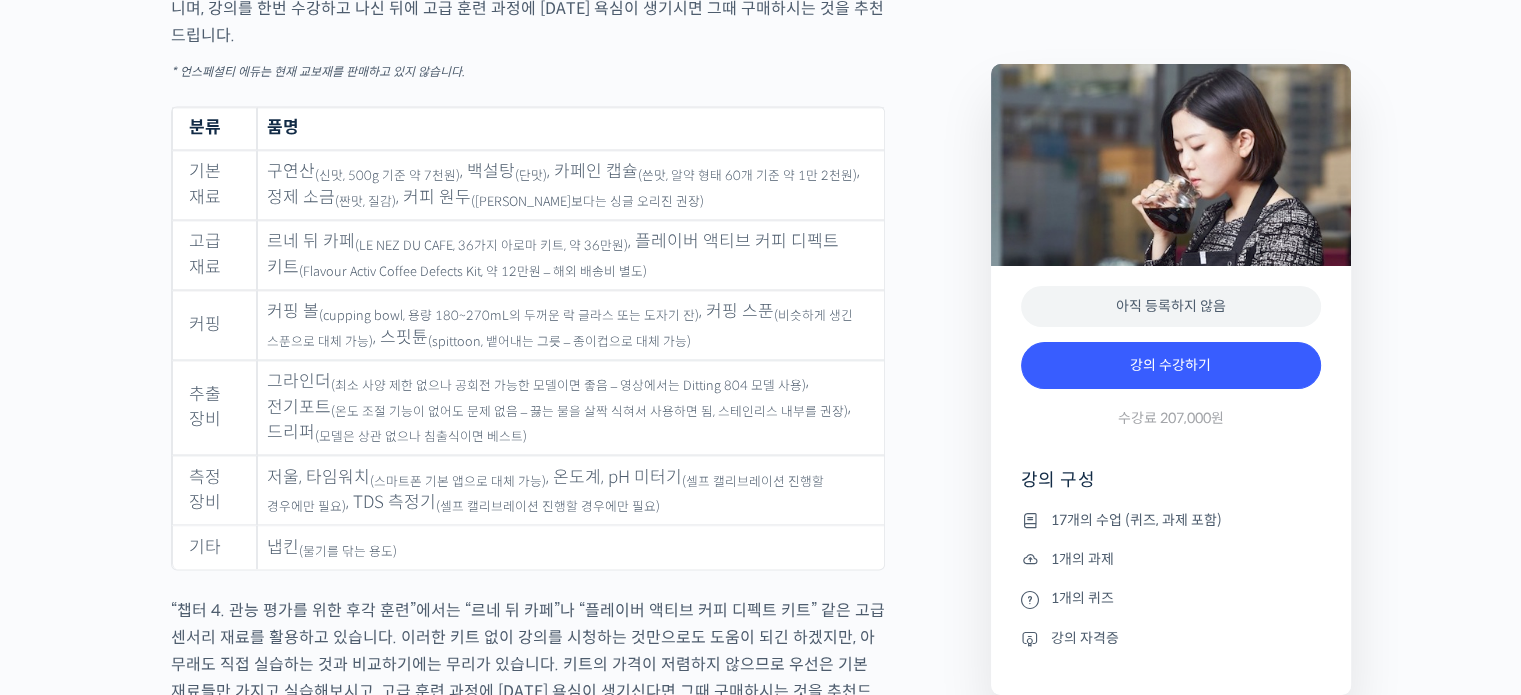 click on "(spittoon, 뱉어내는 그릇 – 종이컵으로 대체 가능)" at bounding box center (559, 342) 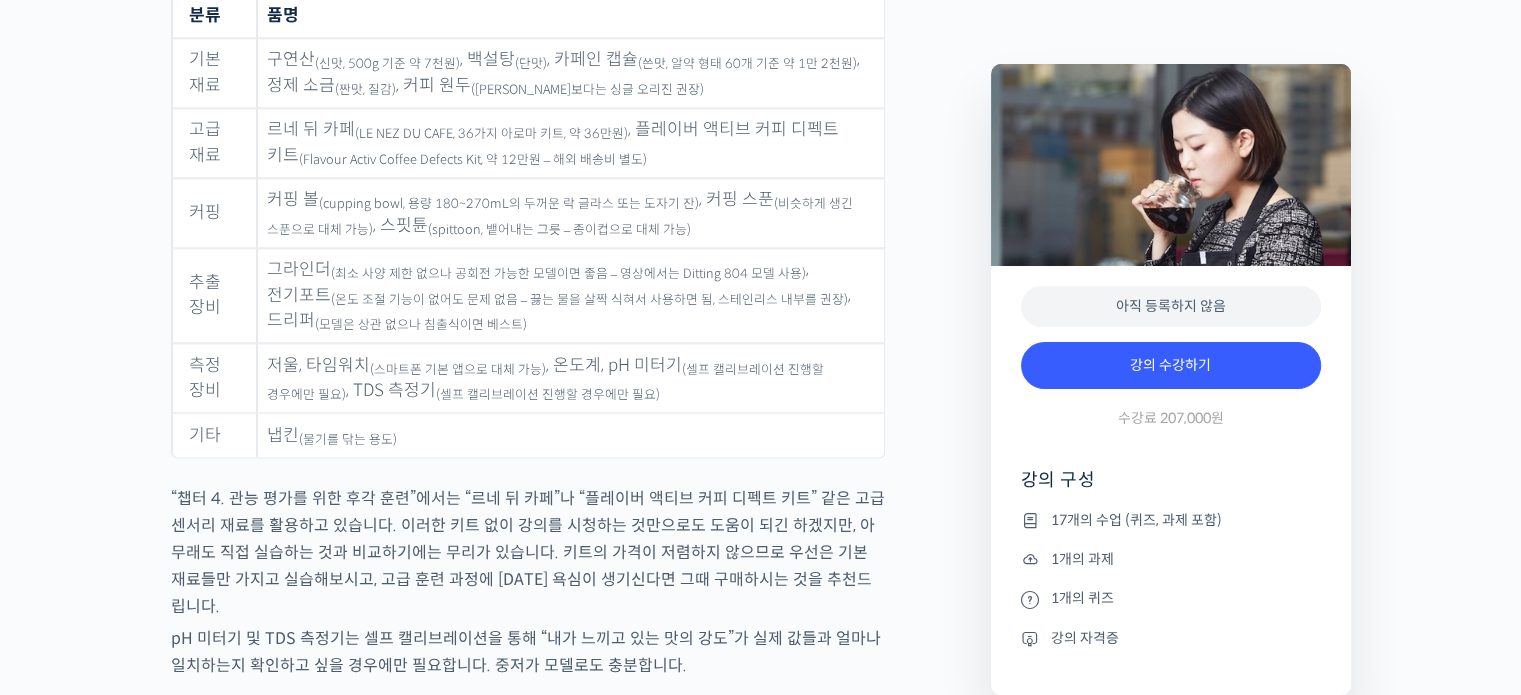 scroll, scrollTop: 10083, scrollLeft: 0, axis: vertical 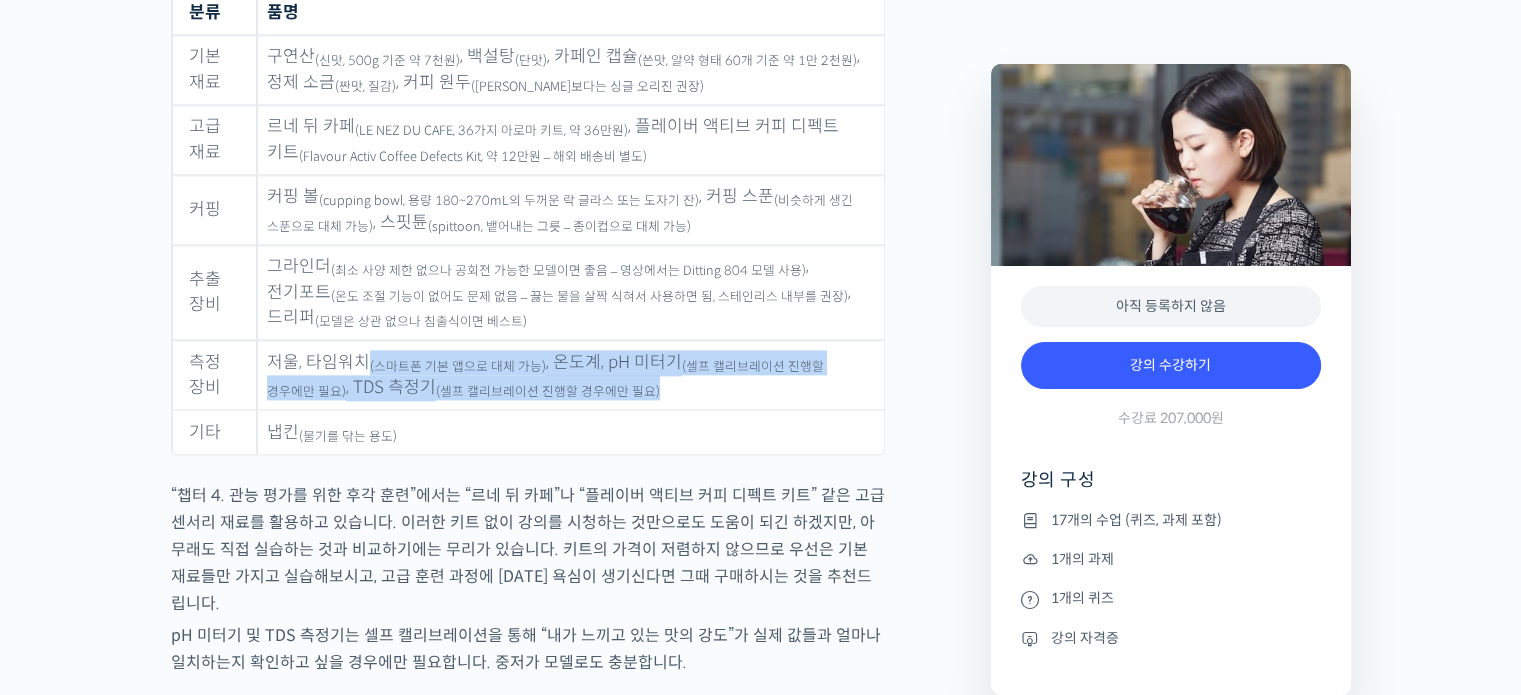 drag, startPoint x: 368, startPoint y: 373, endPoint x: 680, endPoint y: 390, distance: 312.4628 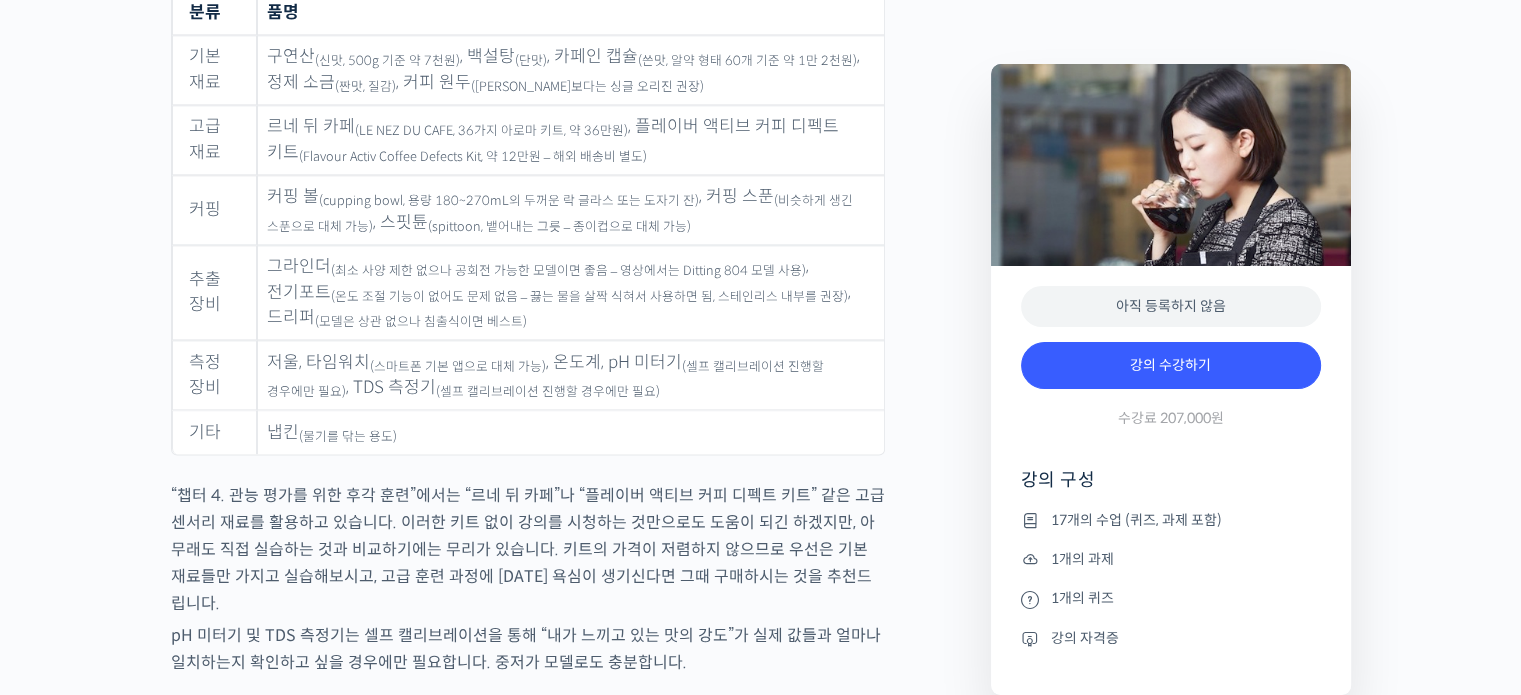 click on "냅킨 (물기를 닦는 용도)" at bounding box center [570, 432] 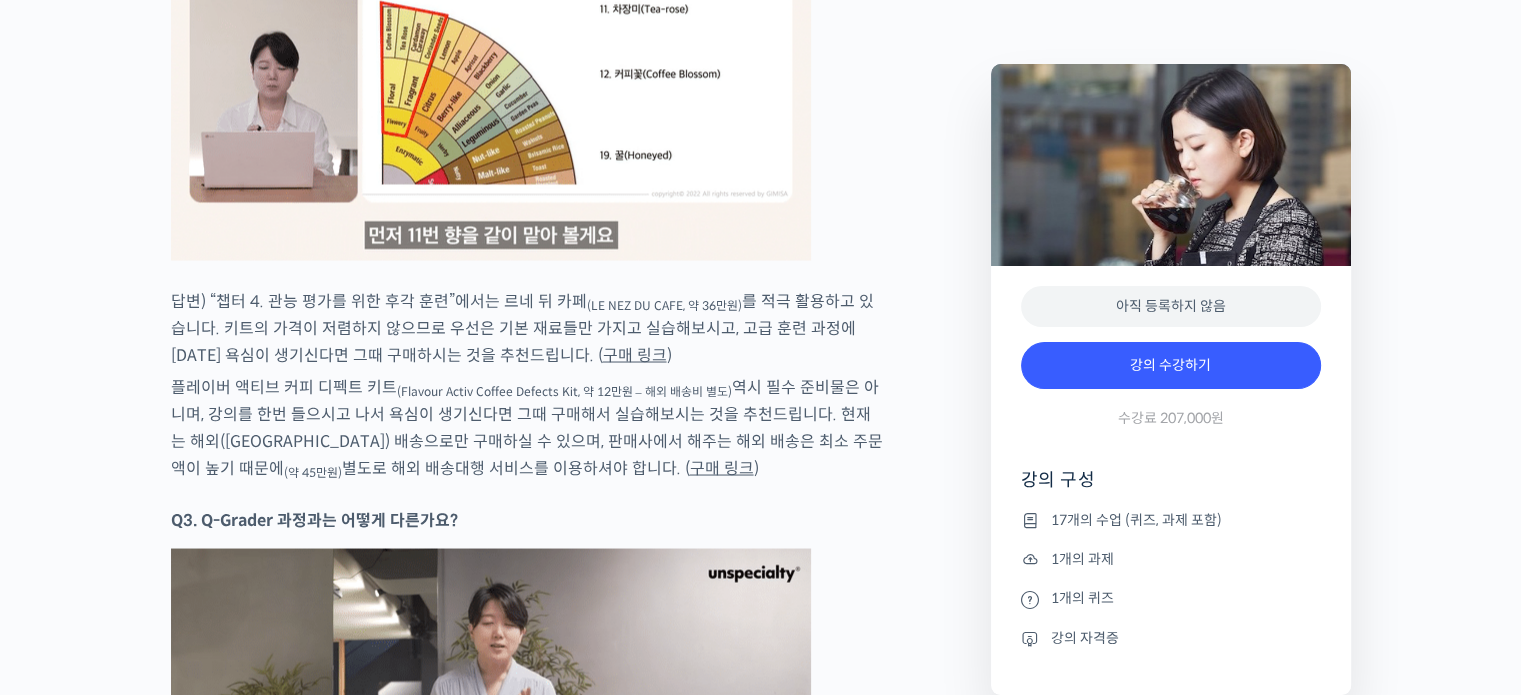 scroll, scrollTop: 11159, scrollLeft: 0, axis: vertical 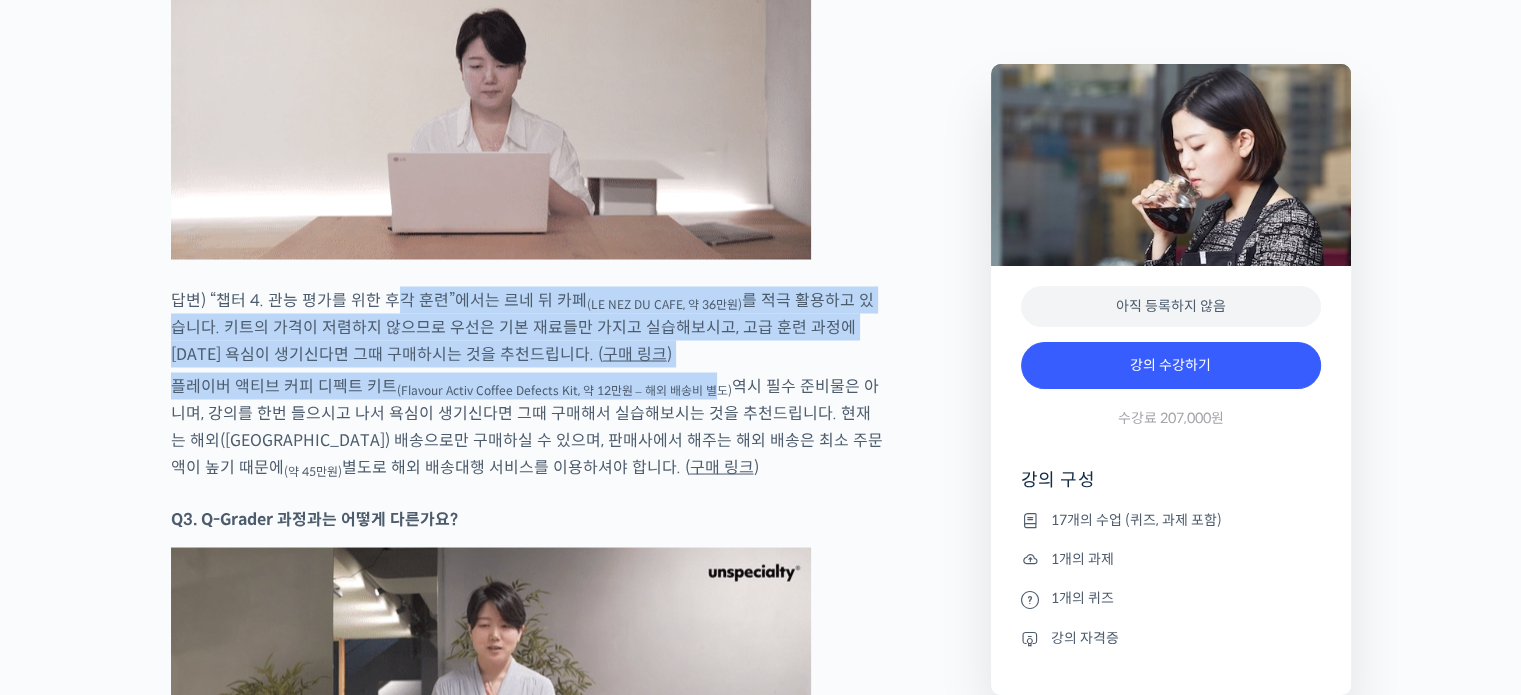 drag, startPoint x: 387, startPoint y: 279, endPoint x: 714, endPoint y: 350, distance: 334.6192 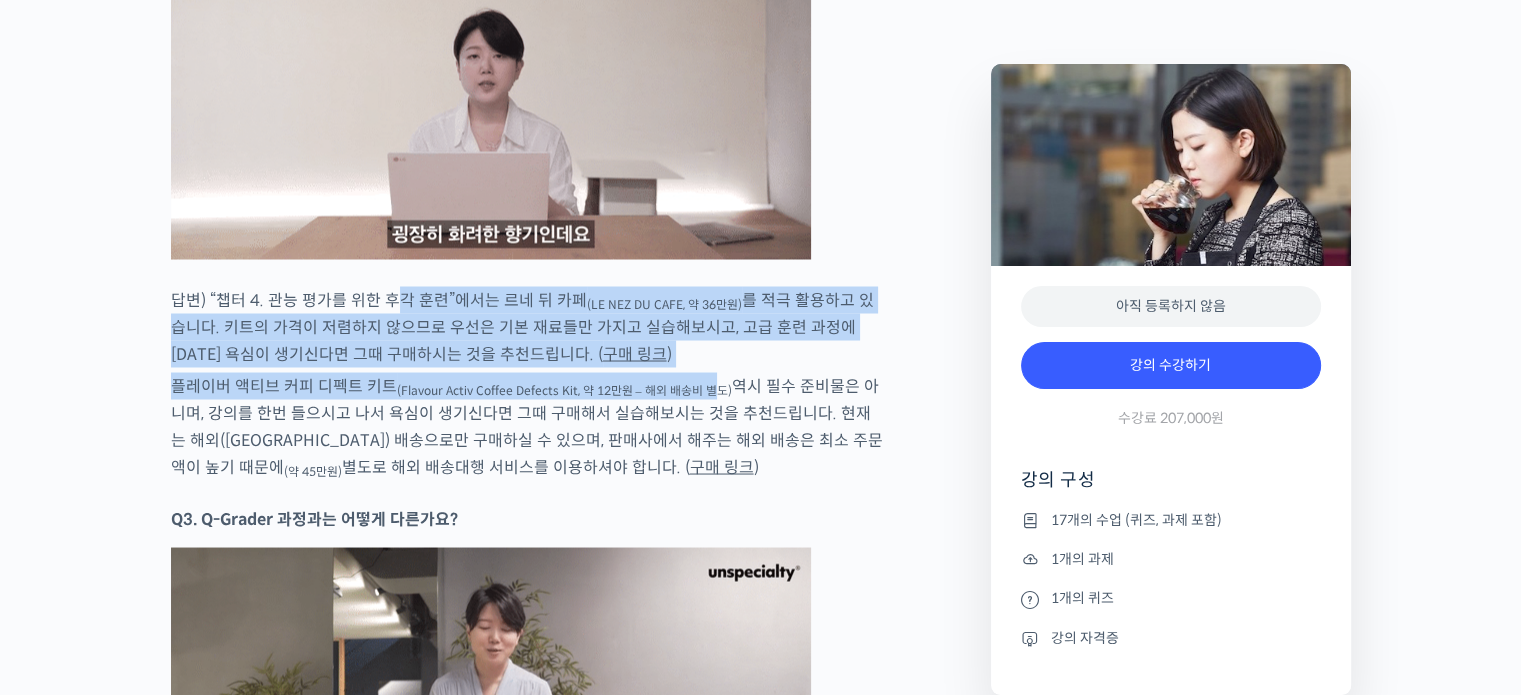 click on "송인영 심사위원을 소개합니다 !
WBC(World Barista Championship) 센서리 심사위원  (2013년~현재)
<기미사> 대표 (2021년~현재)
대한민국, 사우디아라비아, 중국, 필리핀 WCE(World Coffee Events) 국가대표 선발전 감독 심사 (2011년~현재)
스페셜티 커피 협회(SCA) 전체 과정 인증강사 AST (2013년~현재)
SPC 컬리너리 아카데미 커피 책임강사 (2013~2021년)
(주)파리크라상 기술인재팀 커피 책임강사 (2013~2021년)
2023년 Korea Brewers Cup Championship 국가대표 선발전 3위
월드 심사위원에게 센서리를 체계적으로 배워보세요
YouTube “안스타” 채널 출연 영상
맛보기 수업을 확인해보세요
맛보기 수업 “3-2강. 선호도 평가”
클래스 소개
.
이런 분들이 들으시면 좋습니다" at bounding box center (528, -4317) 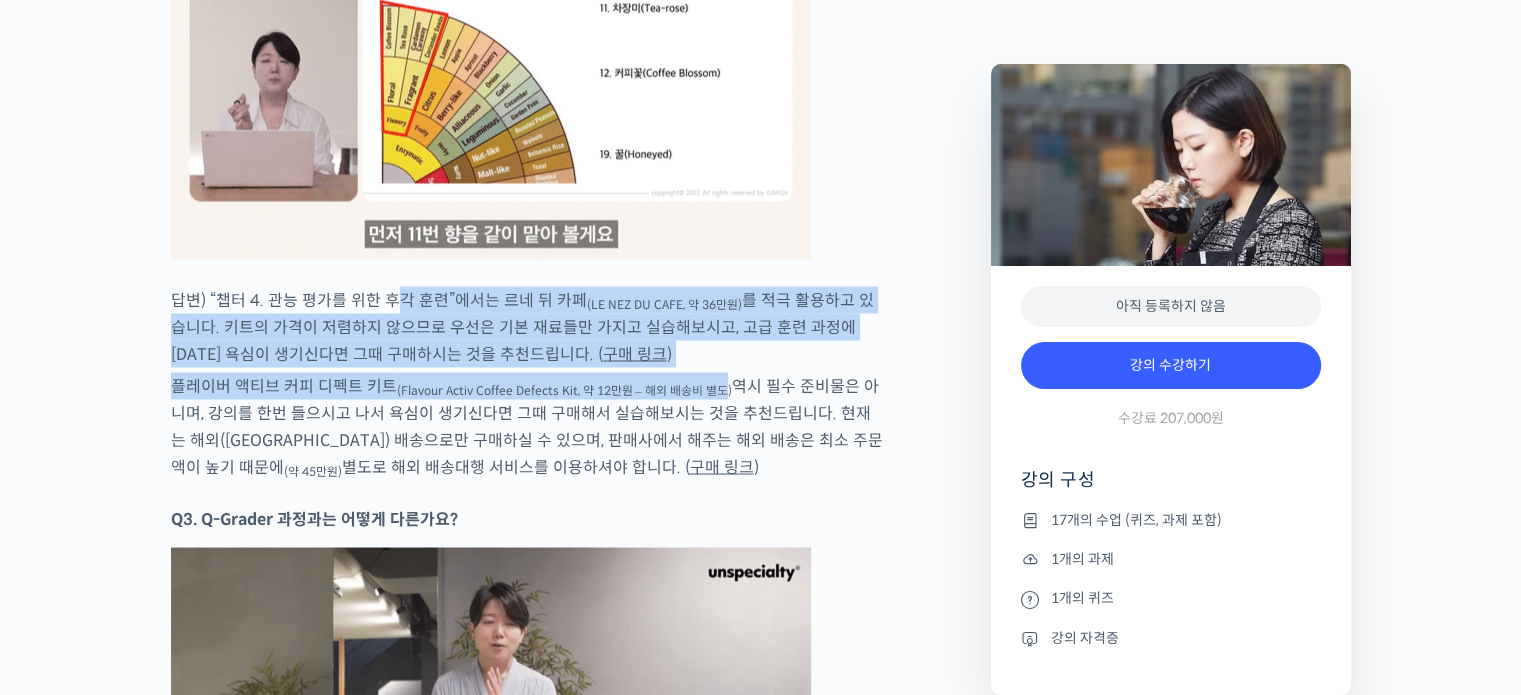 click on "답변) “챕터 4. 관능 평가를 위한 후각 훈련”에서는 르네 뒤 카페 (LE NEZ DU CAFE, 약 36만원) 를 적극 활용하고 있습니다. 키트의 가격이 저렴하지 않으므로 우선은 기본 재료들만 가지고 실습해보시고, 고급 훈련 과정에 대한 욕심이 생기신다면 그때 구매하시는 것을 추천드립니다. ( 구매 링크 )" at bounding box center (528, 326) 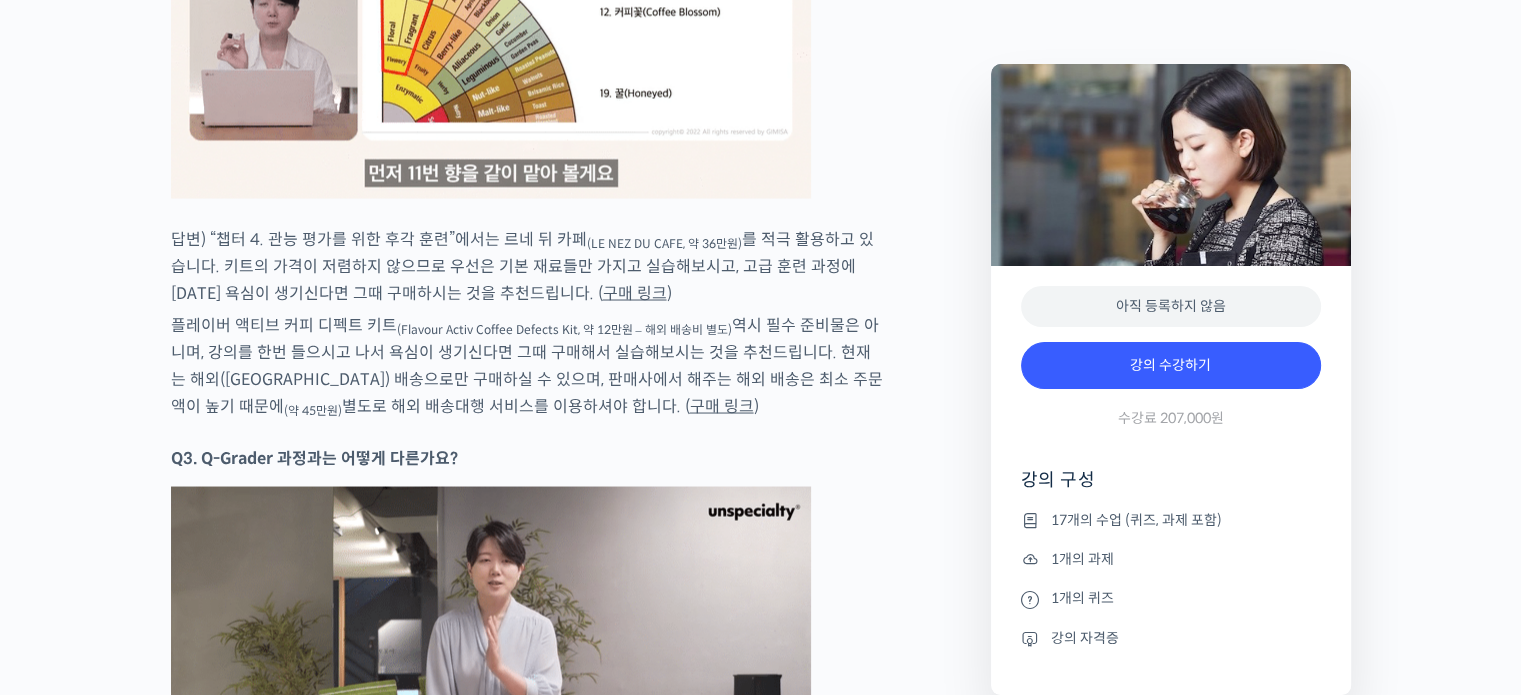 scroll, scrollTop: 11223, scrollLeft: 0, axis: vertical 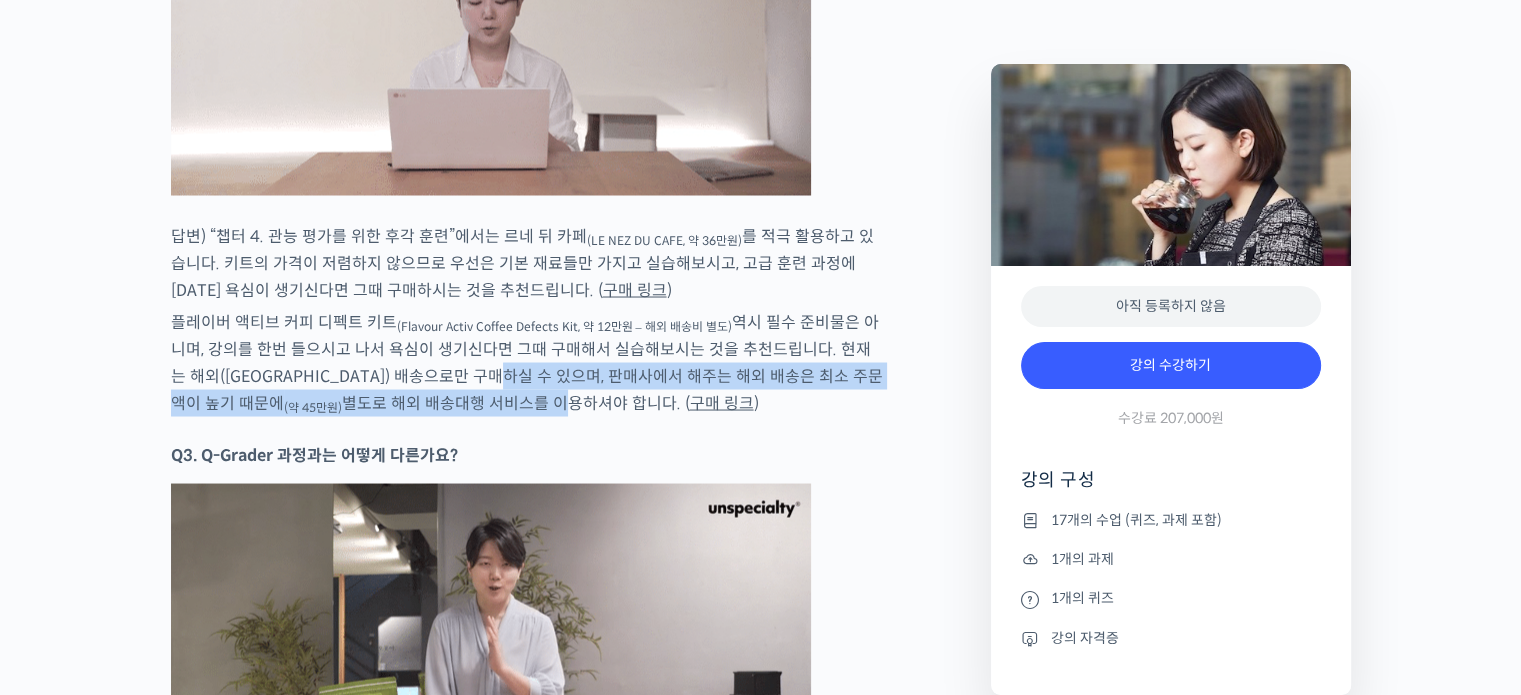 drag, startPoint x: 490, startPoint y: 349, endPoint x: 378, endPoint y: 381, distance: 116.48176 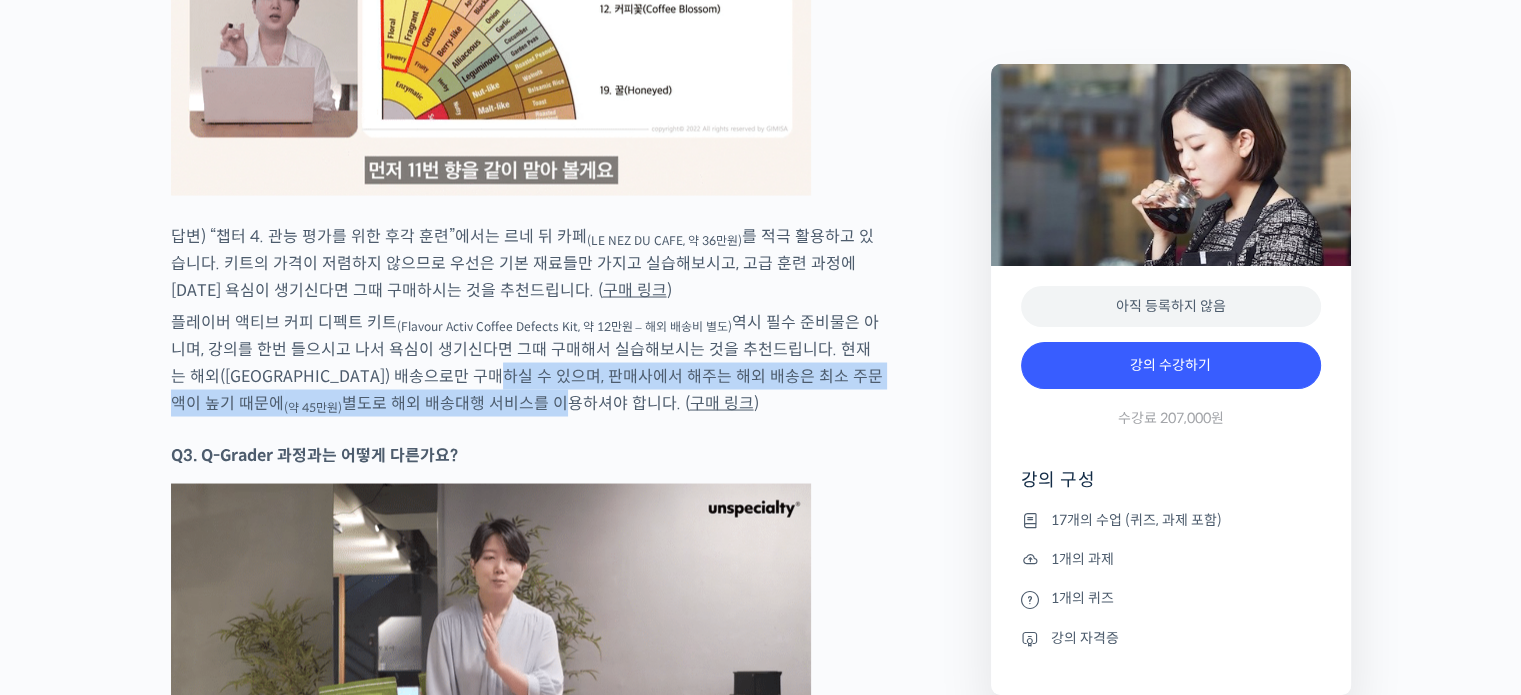 click on "플레이버 액티브 커피 디펙트 키트 (Flavour Activ Coffee Defects Kit, 약 12만원 – 해외 배송비 별도)  역시 필수 준비물은 아니며, 강의를 한번 들으시고 나서 욕심이 생기신다면 그때 구매해서 실습해보시는 것을 추천드립니다. 현재는 해외(영국) 배송으로만 구매하실 수 있으며, 판매사에서 해주는 해외 배송은 최소 주문액이 높기 때문에 (약 45만원)  별도로 해외 배송대행 서비스를 이용하셔야 합니다. ( 구매 링크 )" at bounding box center [528, 362] 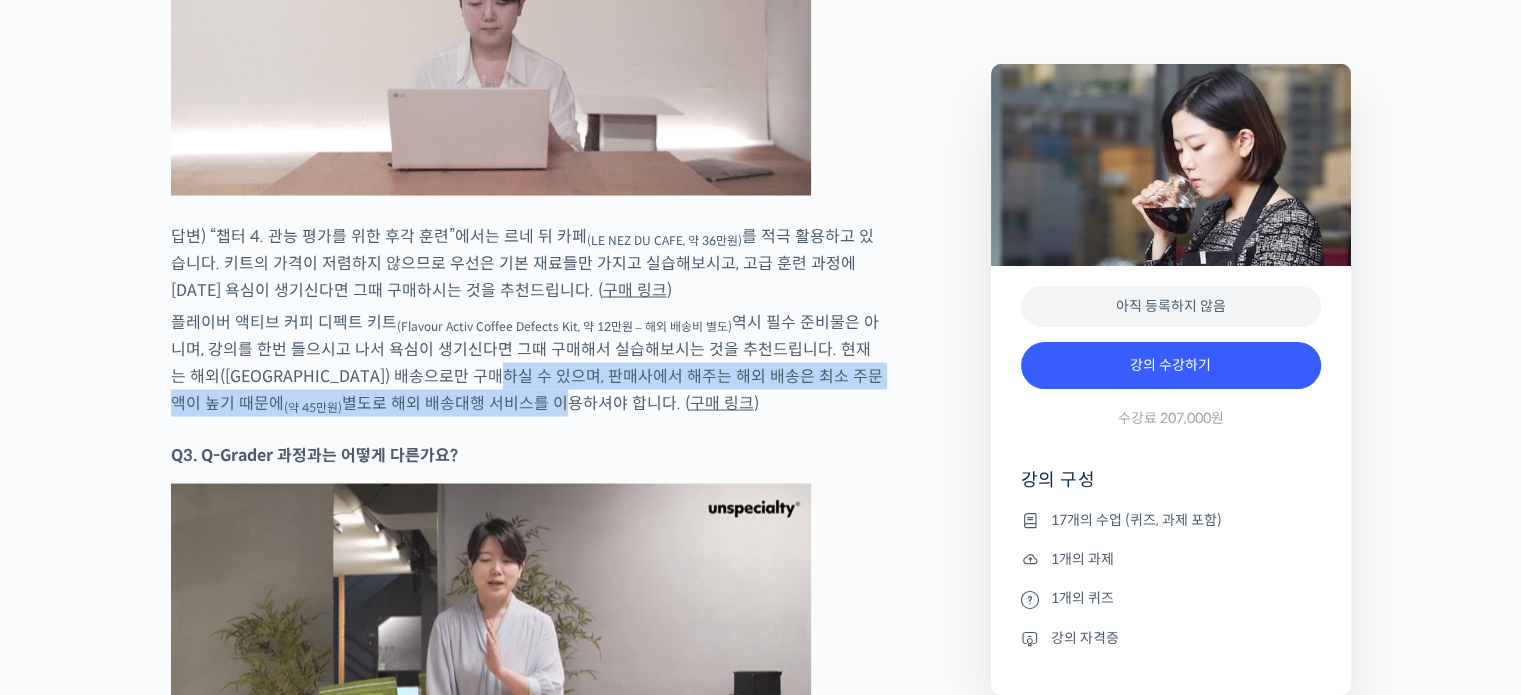 click on "플레이버 액티브 커피 디펙트 키트 (Flavour Activ Coffee Defects Kit, 약 12만원 – 해외 배송비 별도)  역시 필수 준비물은 아니며, 강의를 한번 들으시고 나서 욕심이 생기신다면 그때 구매해서 실습해보시는 것을 추천드립니다. 현재는 해외(영국) 배송으로만 구매하실 수 있으며, 판매사에서 해주는 해외 배송은 최소 주문액이 높기 때문에 (약 45만원)  별도로 해외 배송대행 서비스를 이용하셔야 합니다. ( 구매 링크 )" at bounding box center (528, 362) 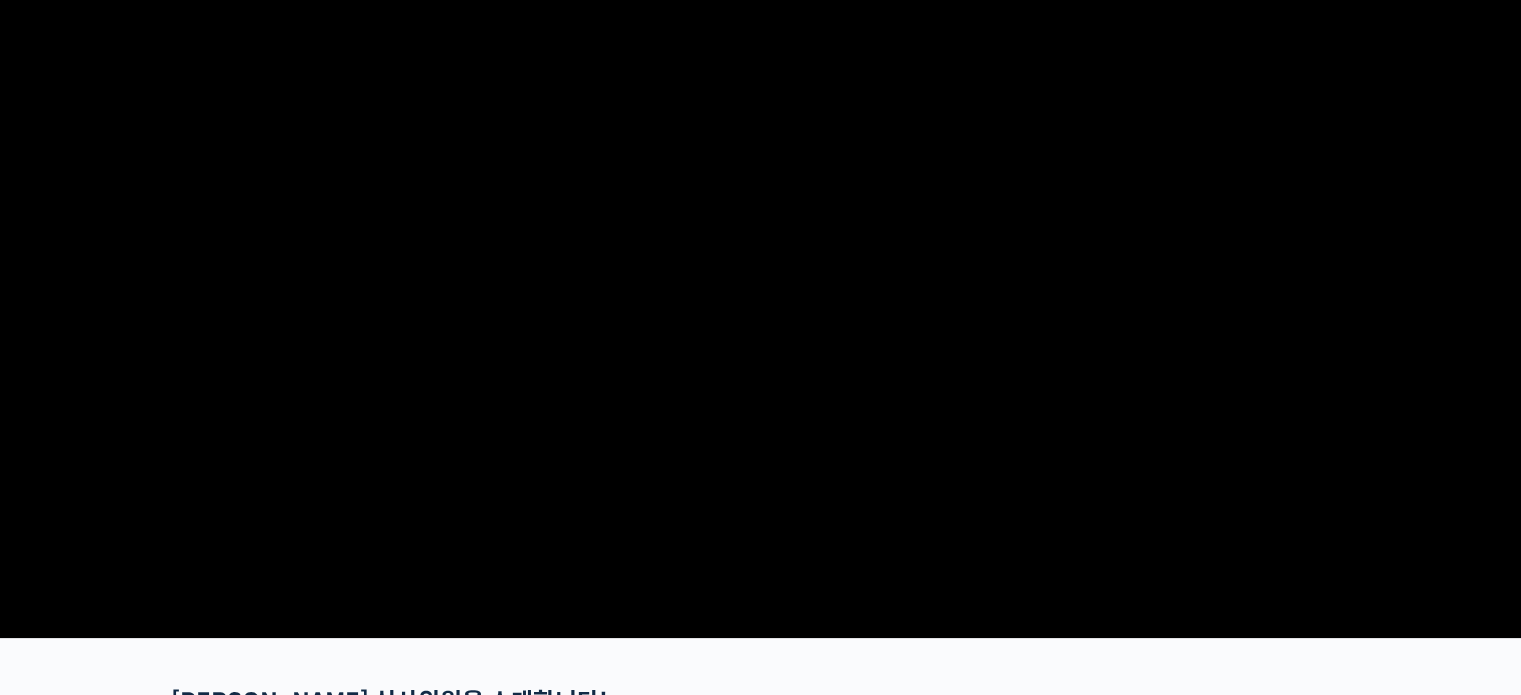 scroll, scrollTop: 0, scrollLeft: 0, axis: both 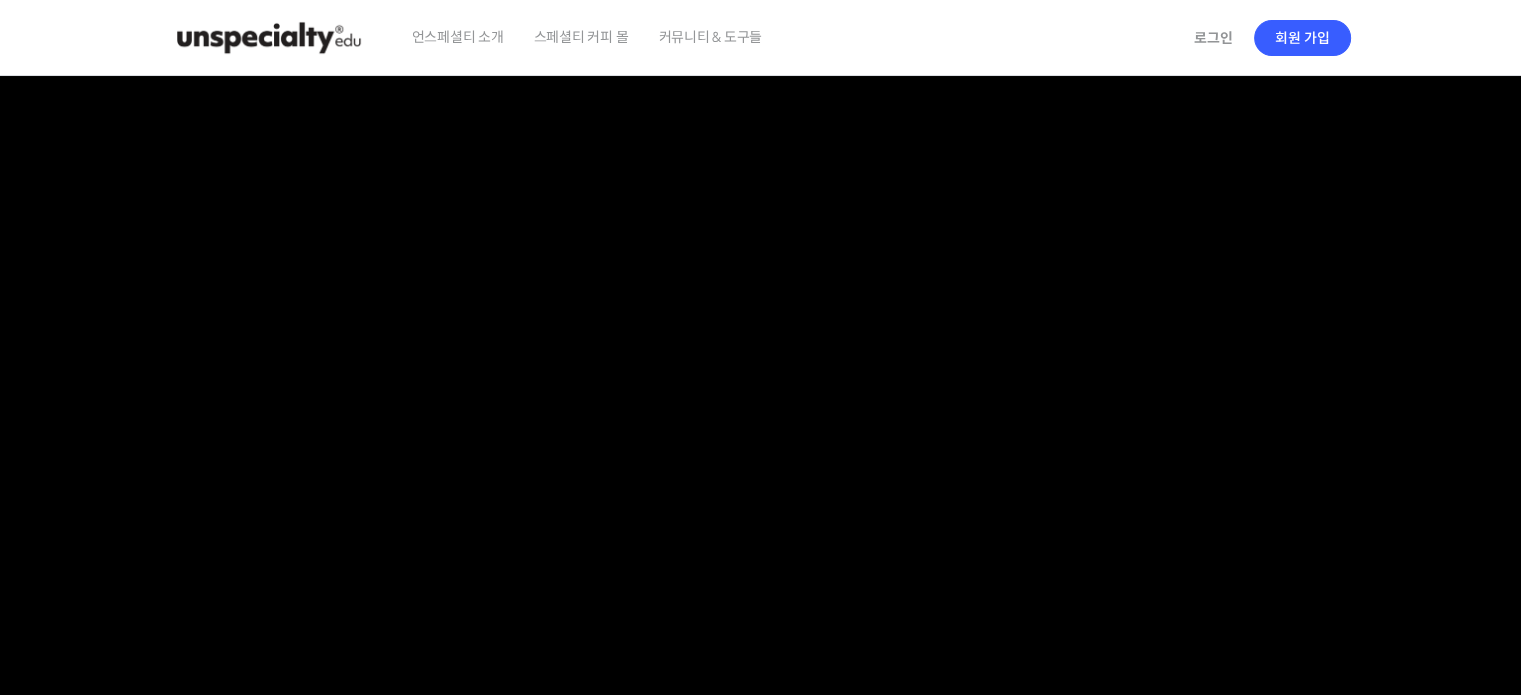 checkbox on "true" 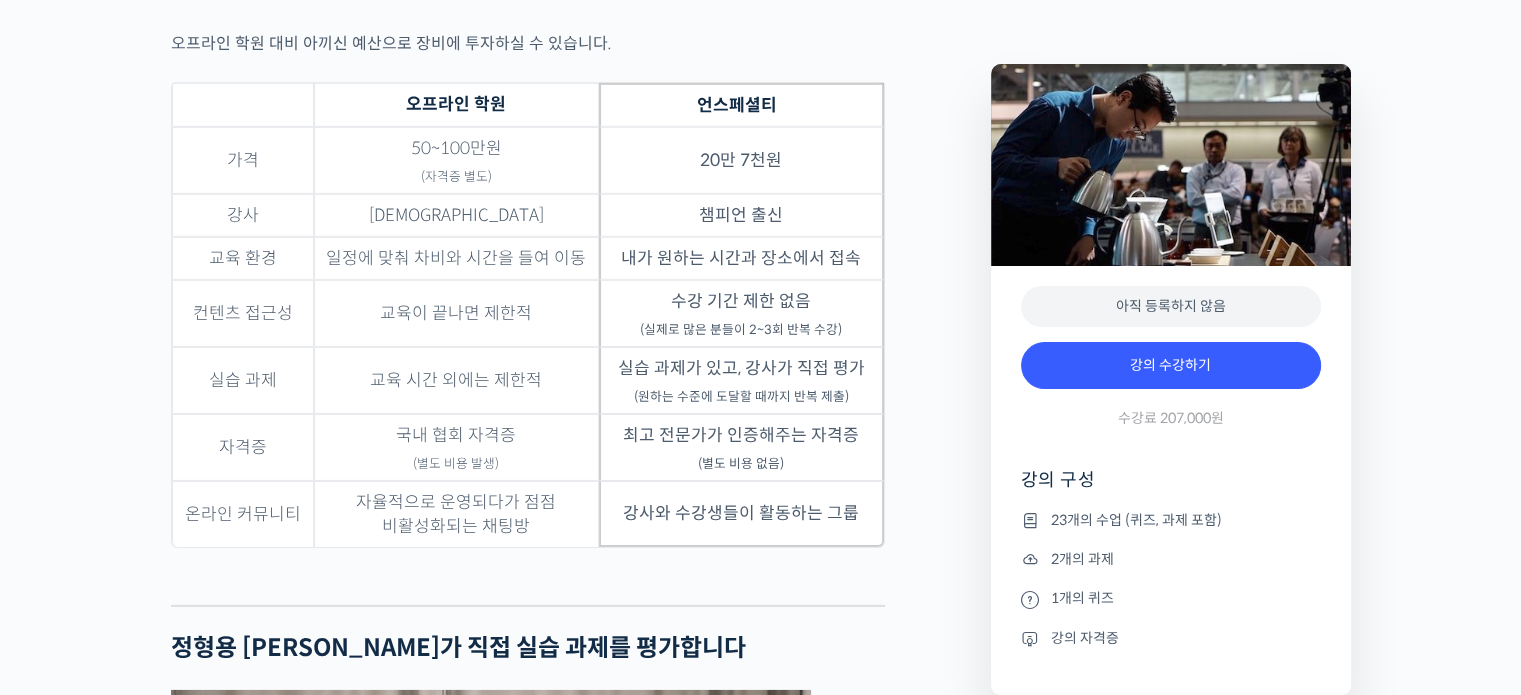 scroll, scrollTop: 6312, scrollLeft: 0, axis: vertical 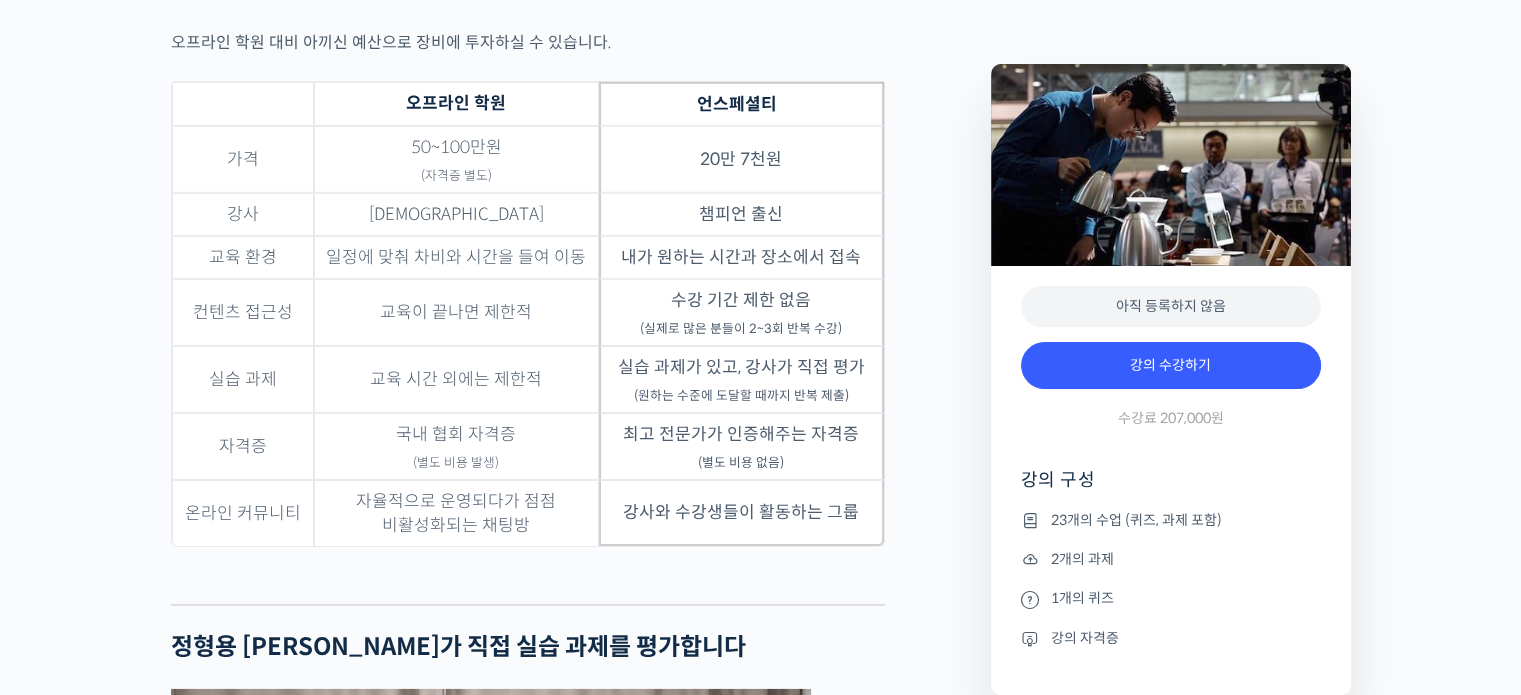 click on "챔피언 출신" at bounding box center (741, 214) 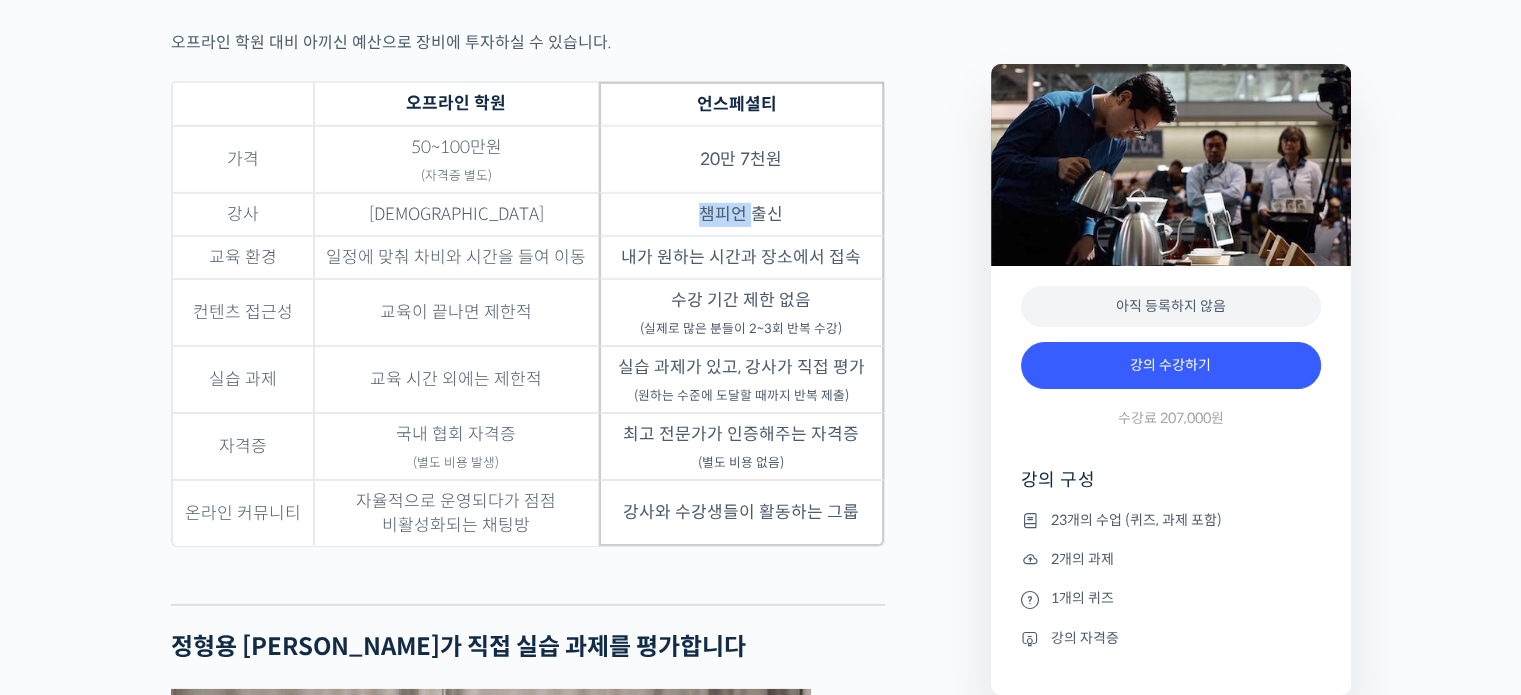 click on "챔피언 출신" at bounding box center [741, 214] 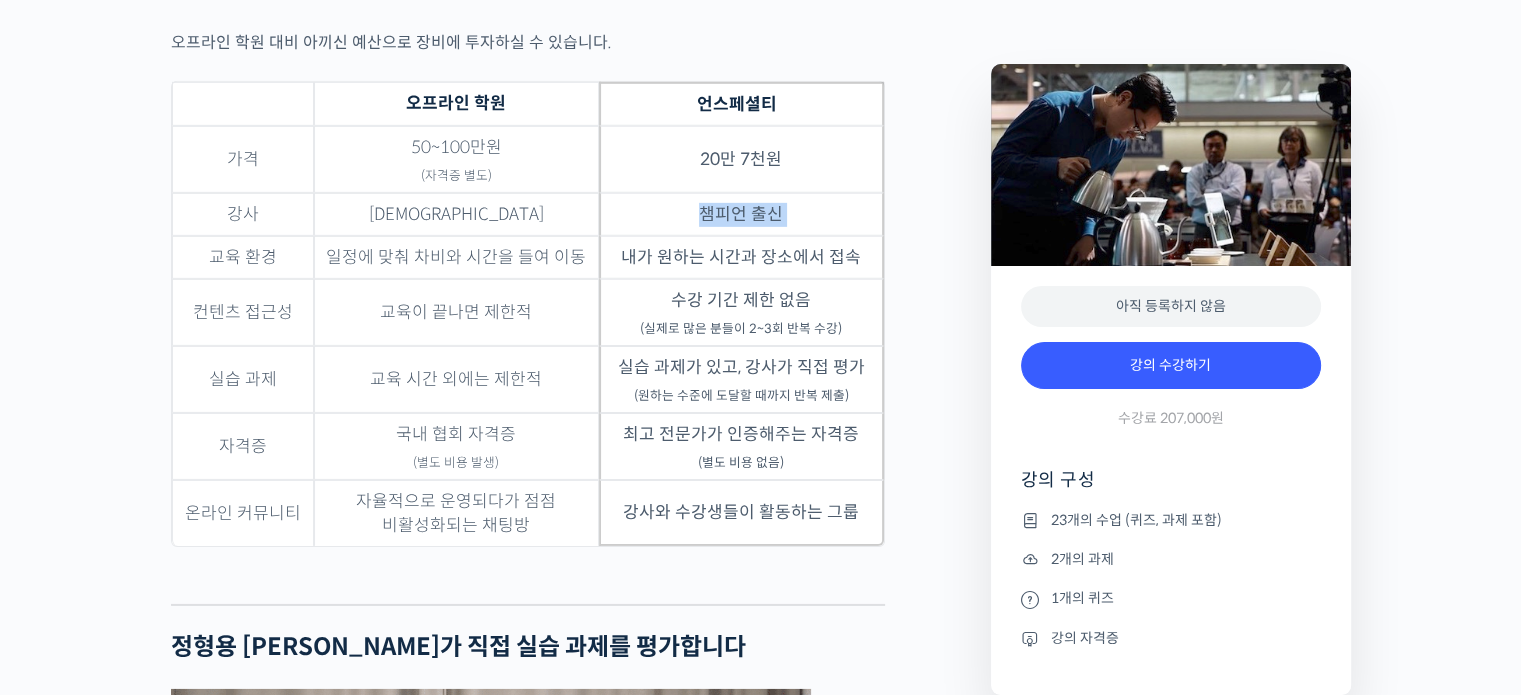 click on "챔피언 출신" at bounding box center (741, 214) 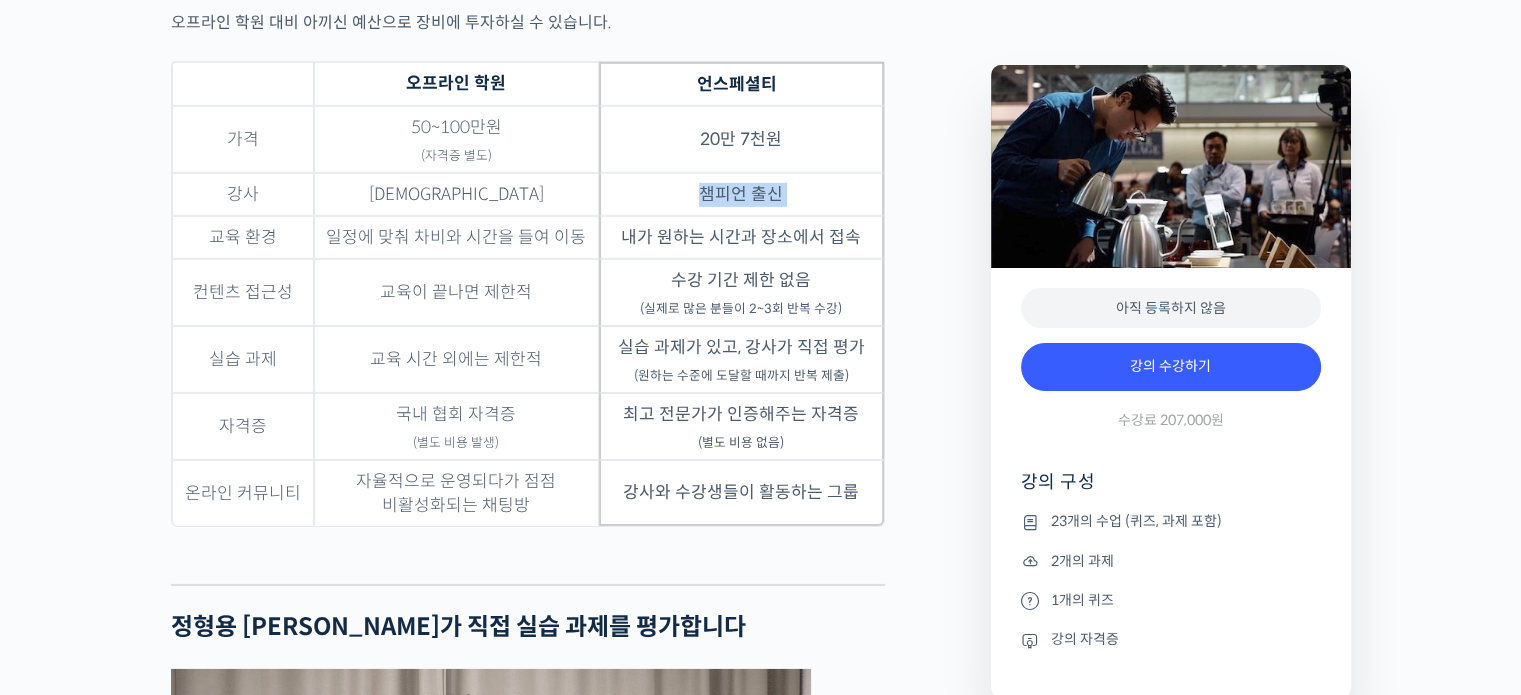 scroll, scrollTop: 6332, scrollLeft: 0, axis: vertical 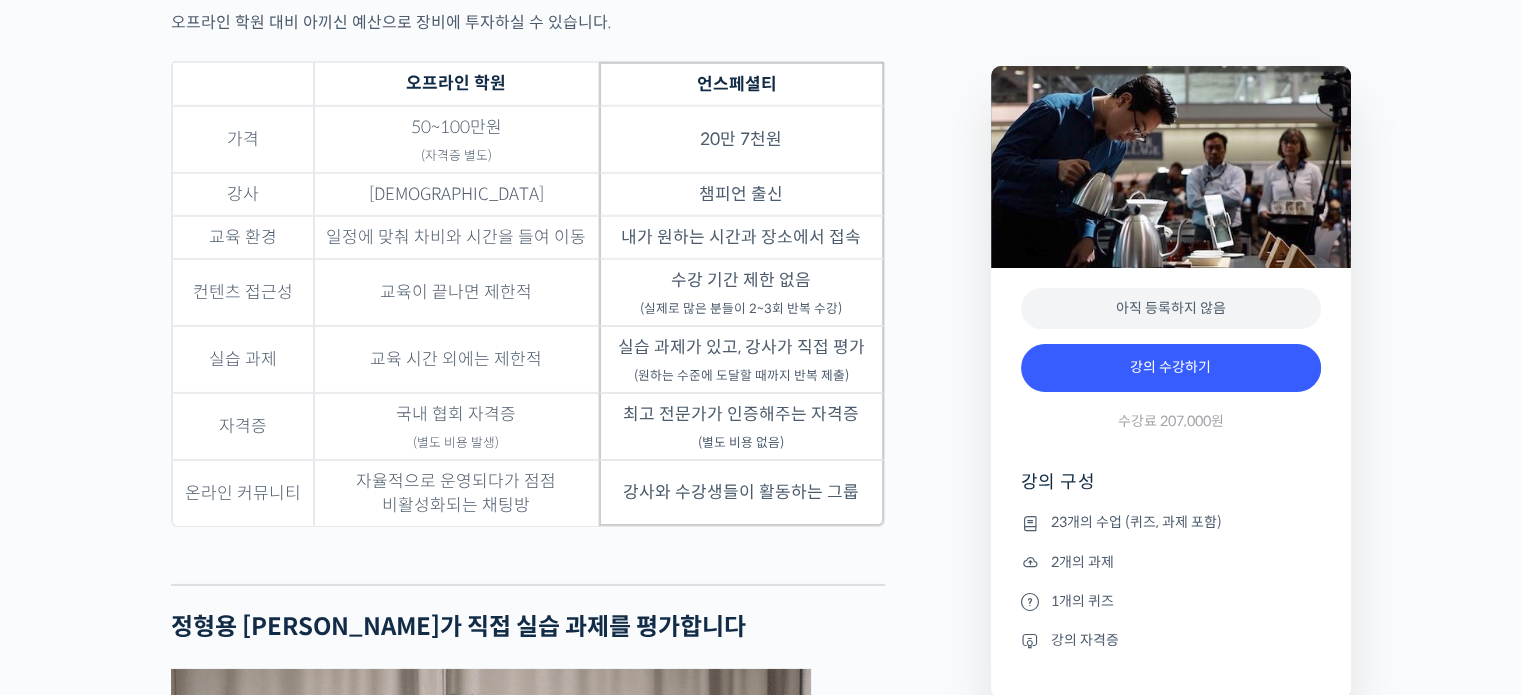 click on "내가 원하는 시간과 장소에서 접속" at bounding box center (741, 237) 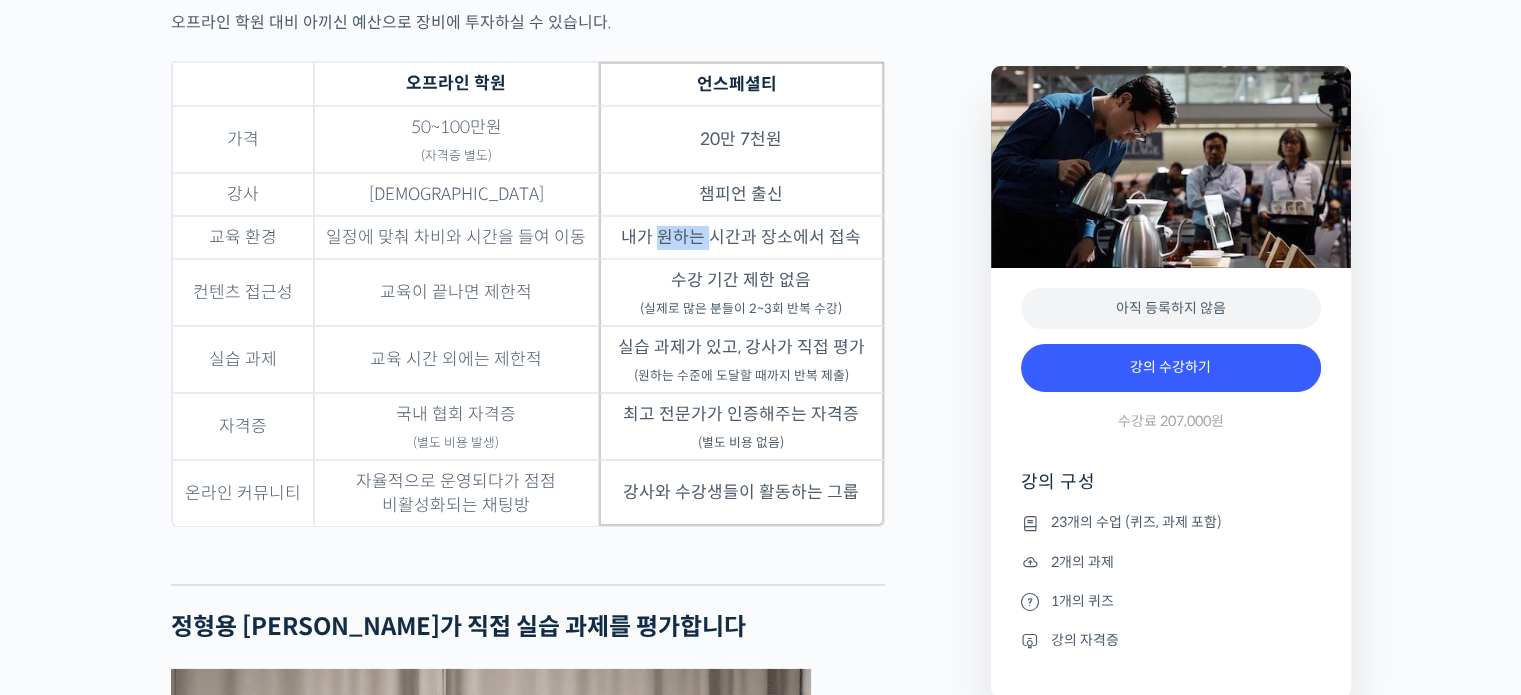 click on "내가 원하는 시간과 장소에서 접속" at bounding box center [741, 237] 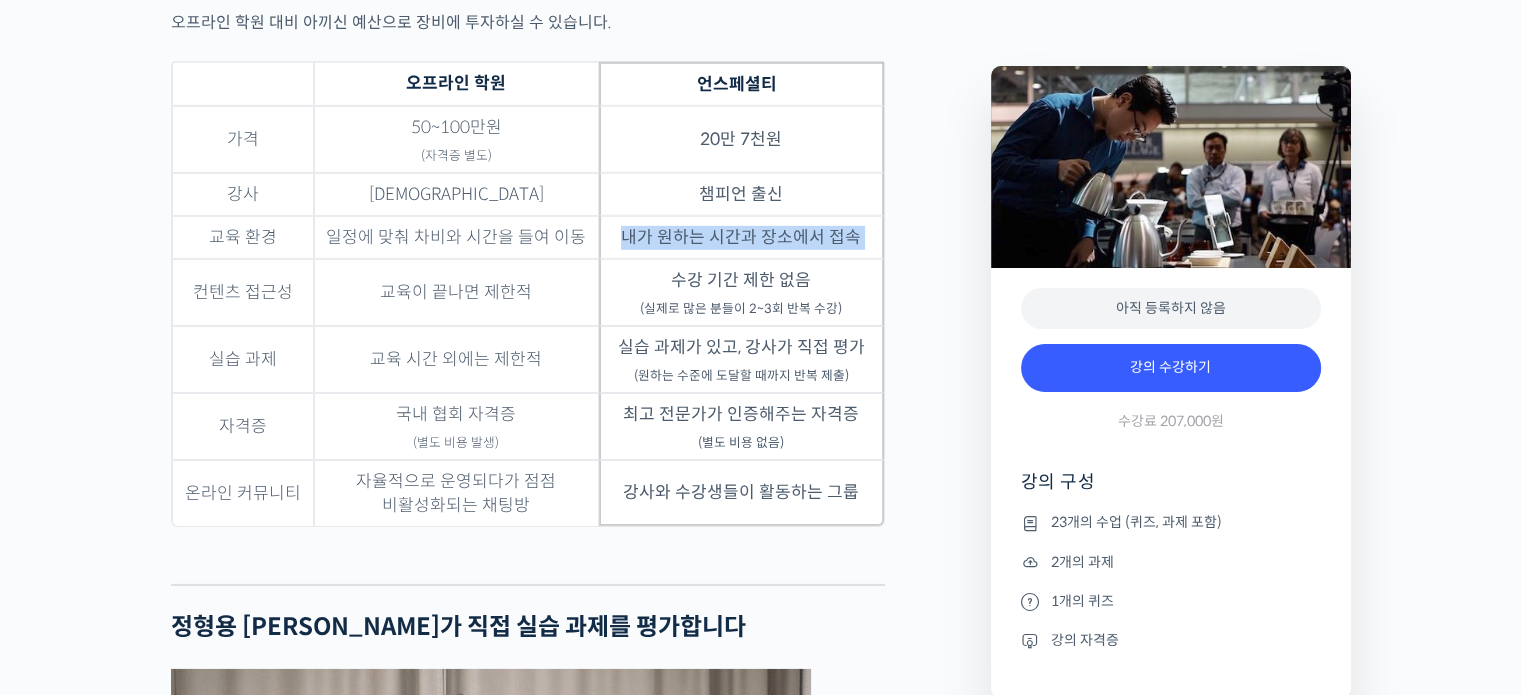 click on "내가 원하는 시간과 장소에서 접속" at bounding box center (741, 237) 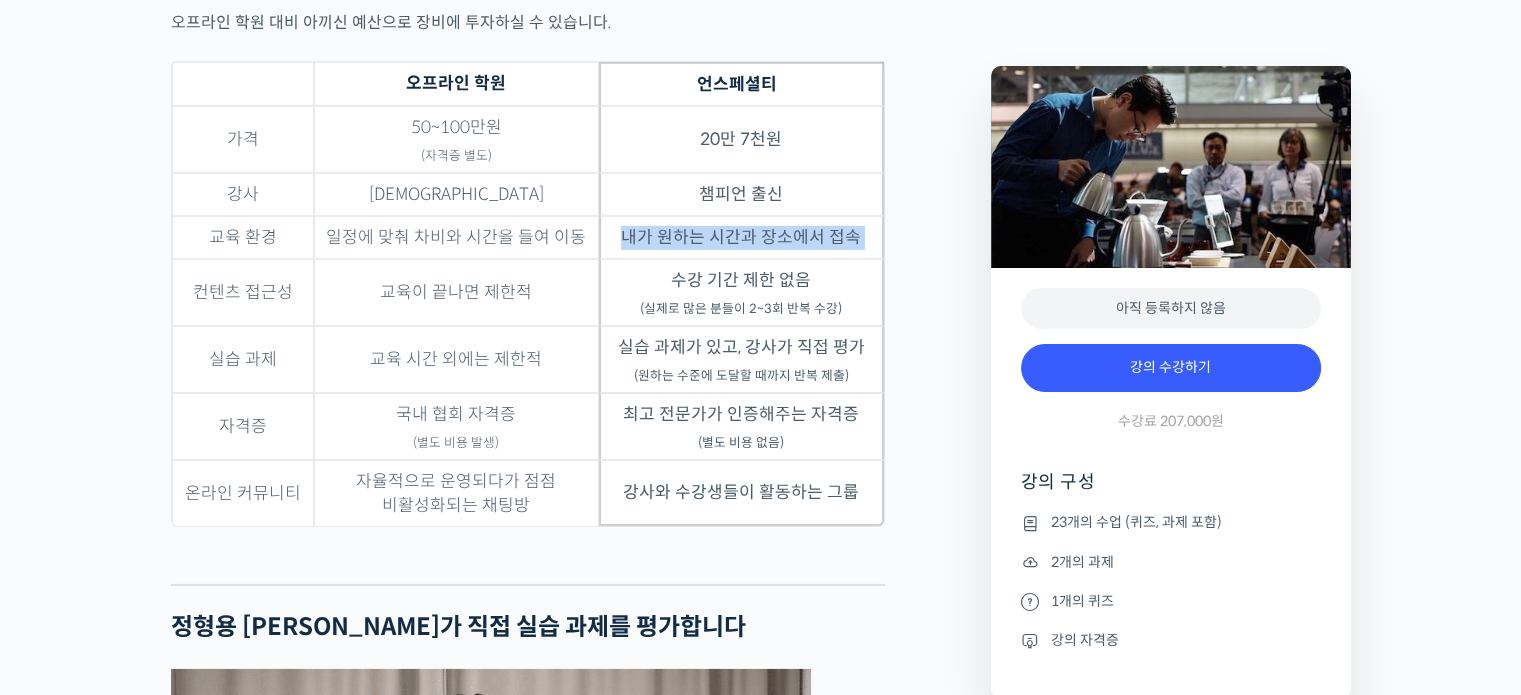 click on "내가 원하는 시간과 장소에서 접속" at bounding box center [741, 237] 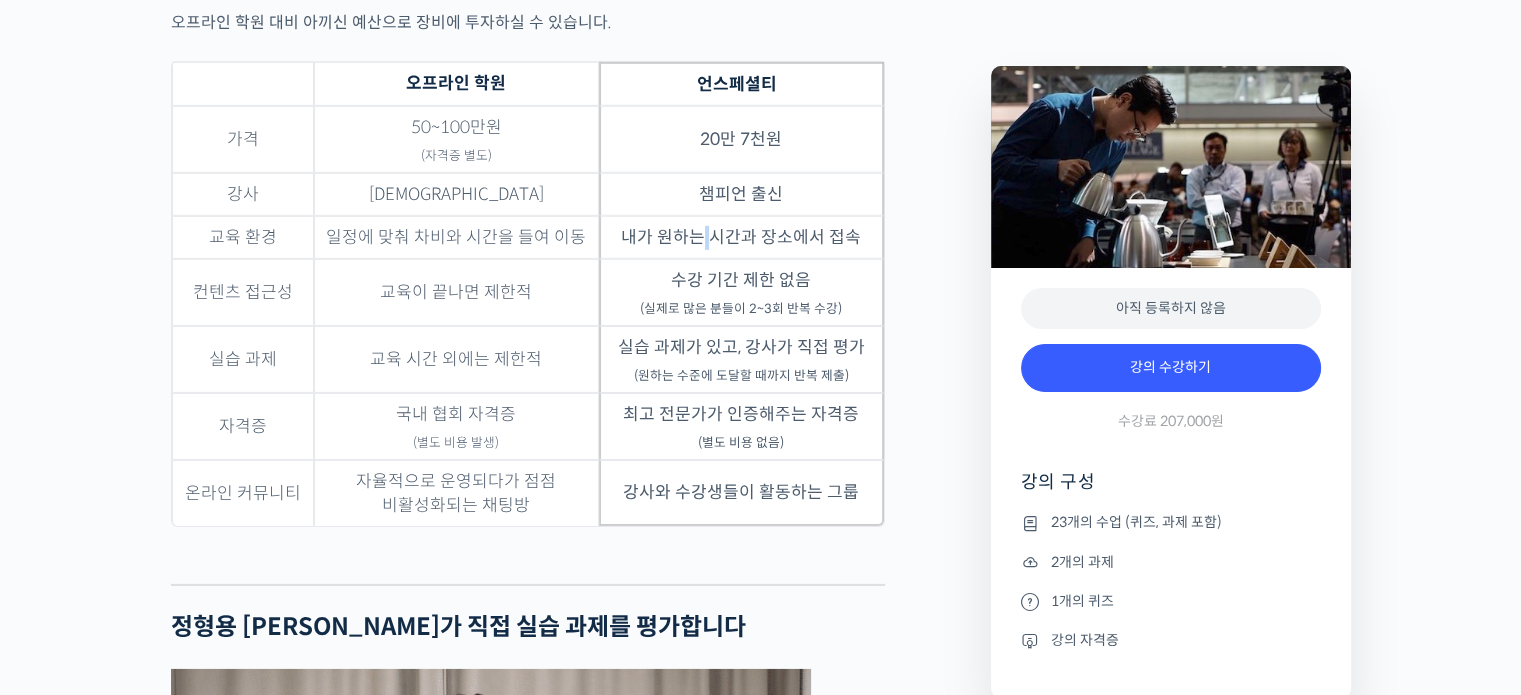click on "내가 원하는 시간과 장소에서 접속" at bounding box center [741, 237] 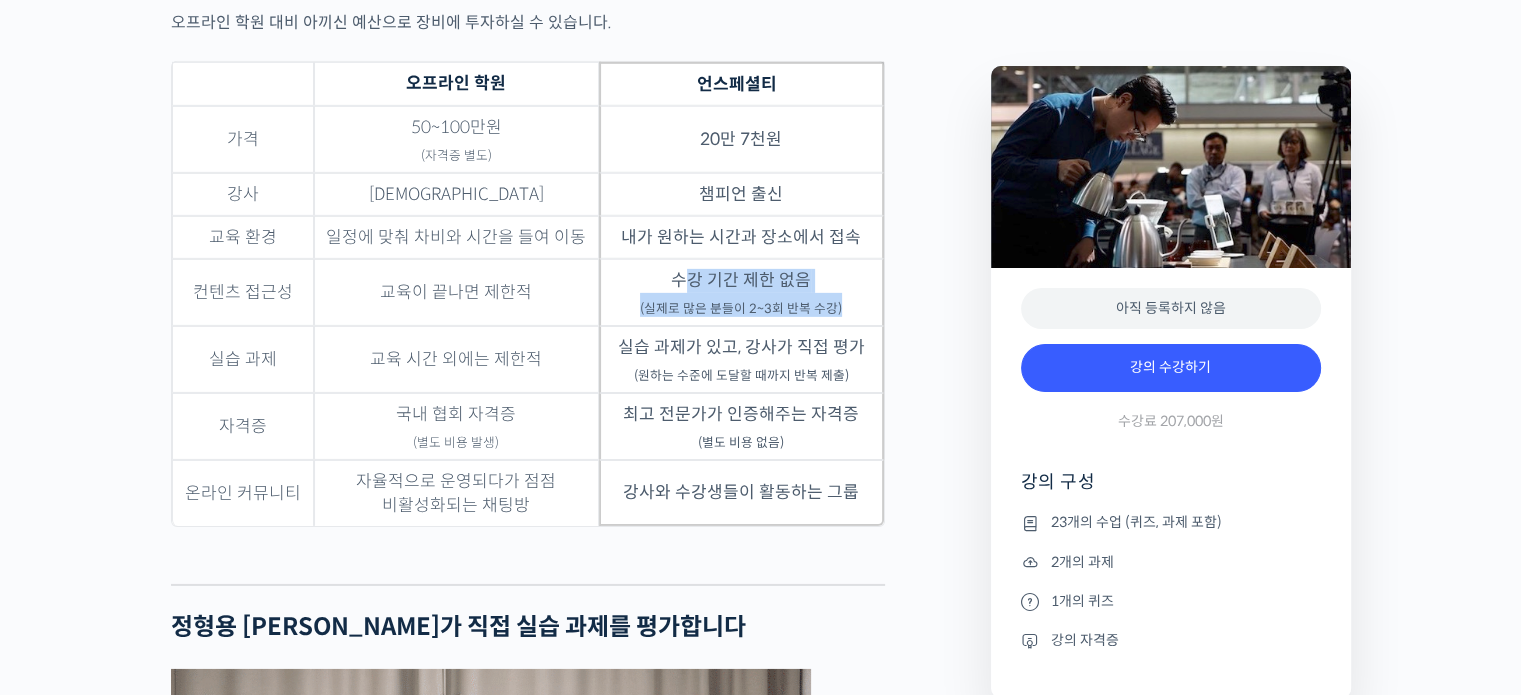 drag, startPoint x: 686, startPoint y: 297, endPoint x: 855, endPoint y: 310, distance: 169.49927 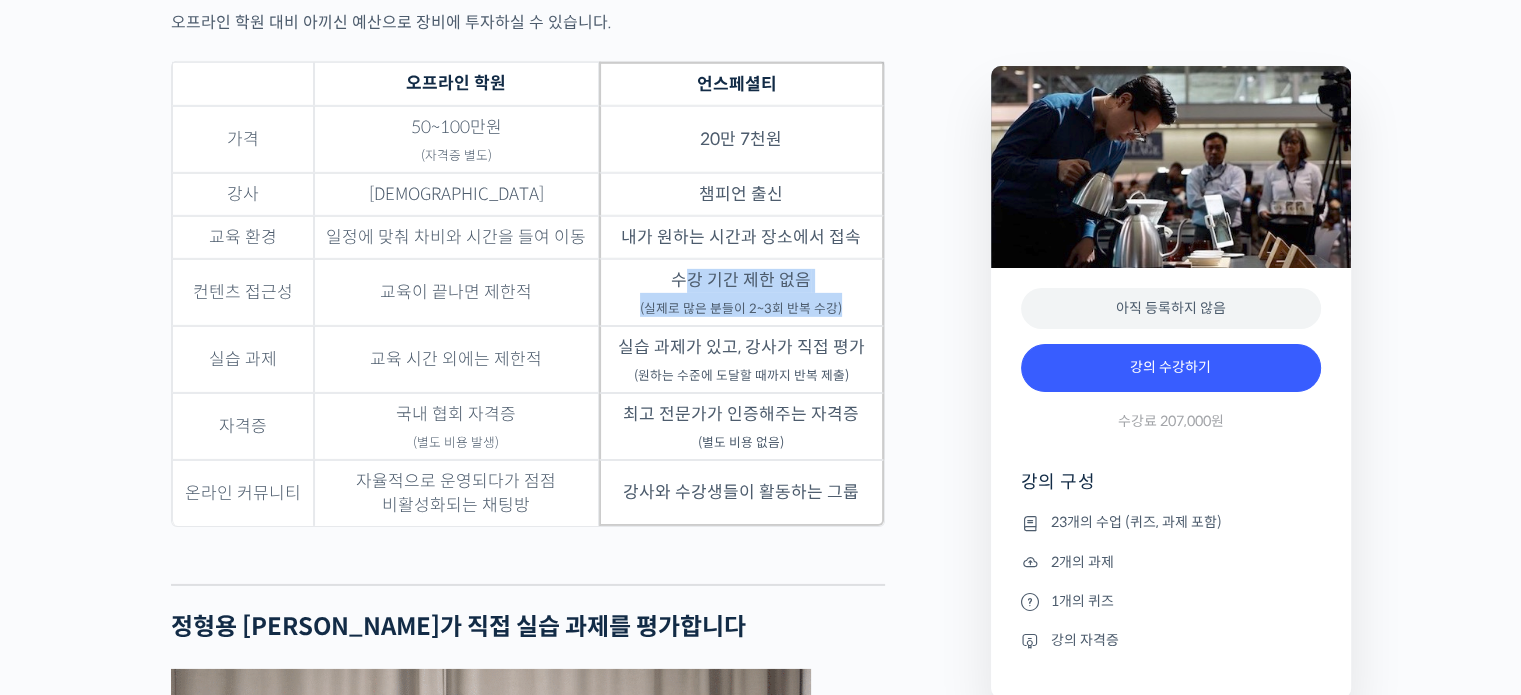 click on "수강 기간 제한 없음  (실제로 많은 분들이 2~3회 반복 수강)" at bounding box center (741, 292) 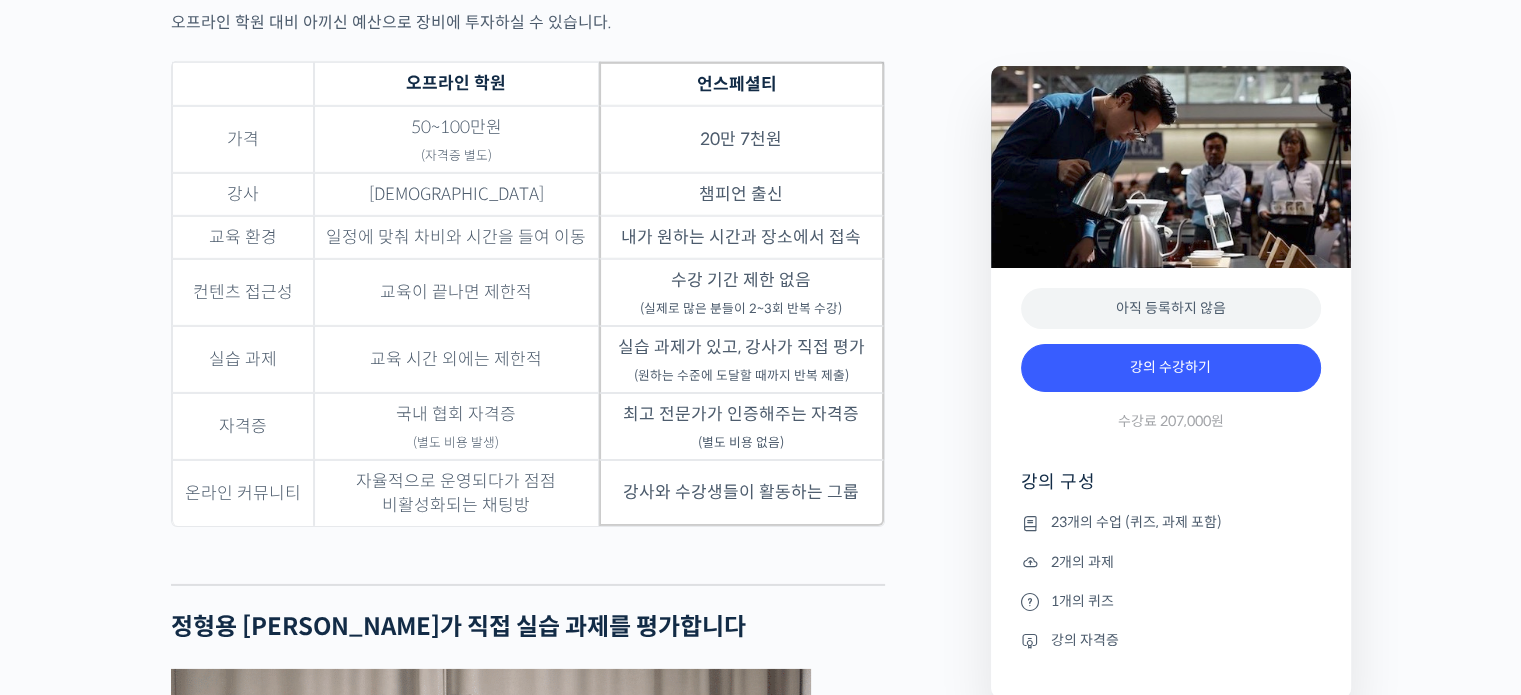 click on "정형용 바리스타를 소개합니다!
<코스피어(cospir)> 대표
2019 Korea Brewers Cup Championship 우승 🏆
2019 World Brewers Cup 국가대표 출전
2020 Korea Brewers Cup Championship 5위
2023 Korea Brewers Cup Championship 2위
챔피언의 노하우로 핸드드립이 더 맛있어집니다
YouTube <안스타> 채널 출연 영상
맛보기 수업을 확인해보세요
맛보기 수업 “6강: 브루잉 추출 도구의 특징”
클래스 소개
이 클래스의 최종 목적은 여러분 각자가 가지고 있는 원두 및 장비에 맞게 브루잉(핸드드립) 레시피를 직접 설계하실 수 있는 것입니다
전문가적인 기질을 타고난 분들을 위해 제작됐습니다.
똑같이 했는데 왜 똑같은 맛이 안 날까요?
." at bounding box center (571, 606) 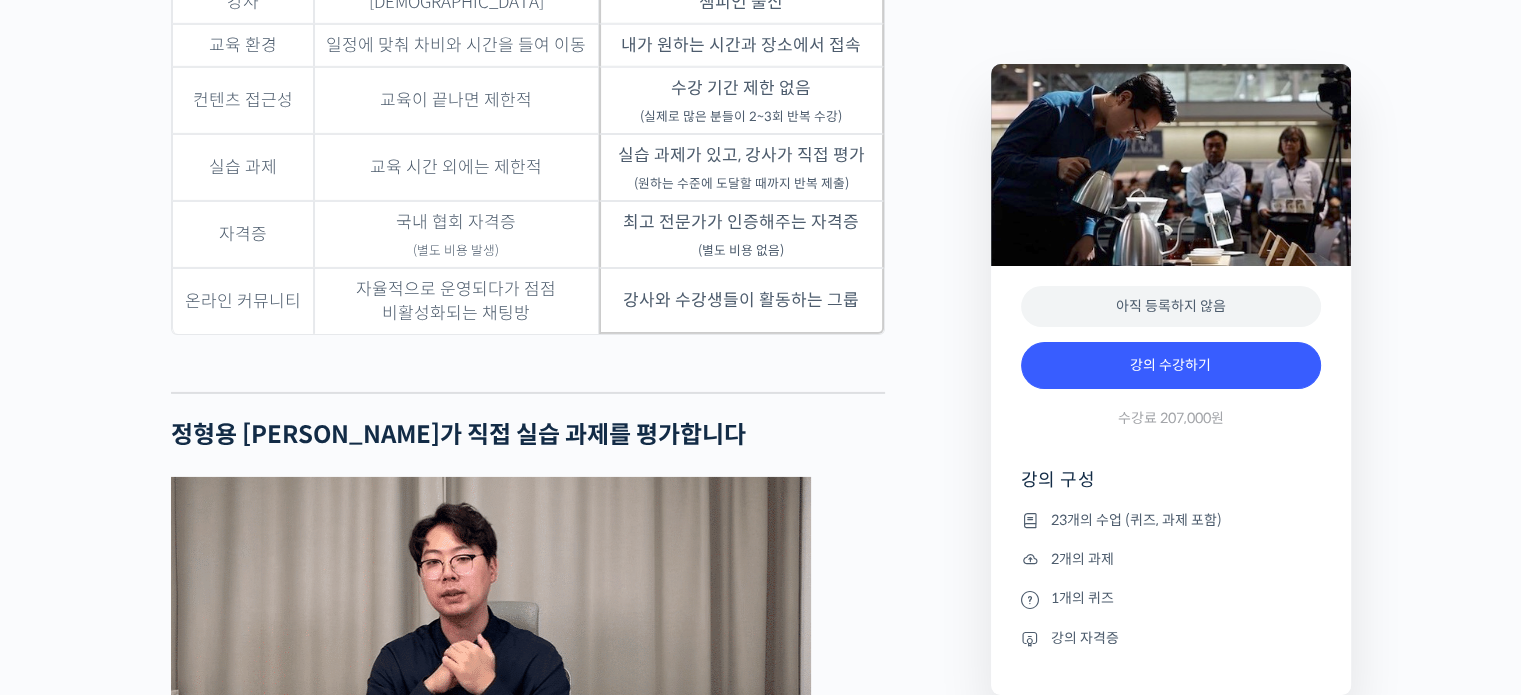 scroll, scrollTop: 6526, scrollLeft: 0, axis: vertical 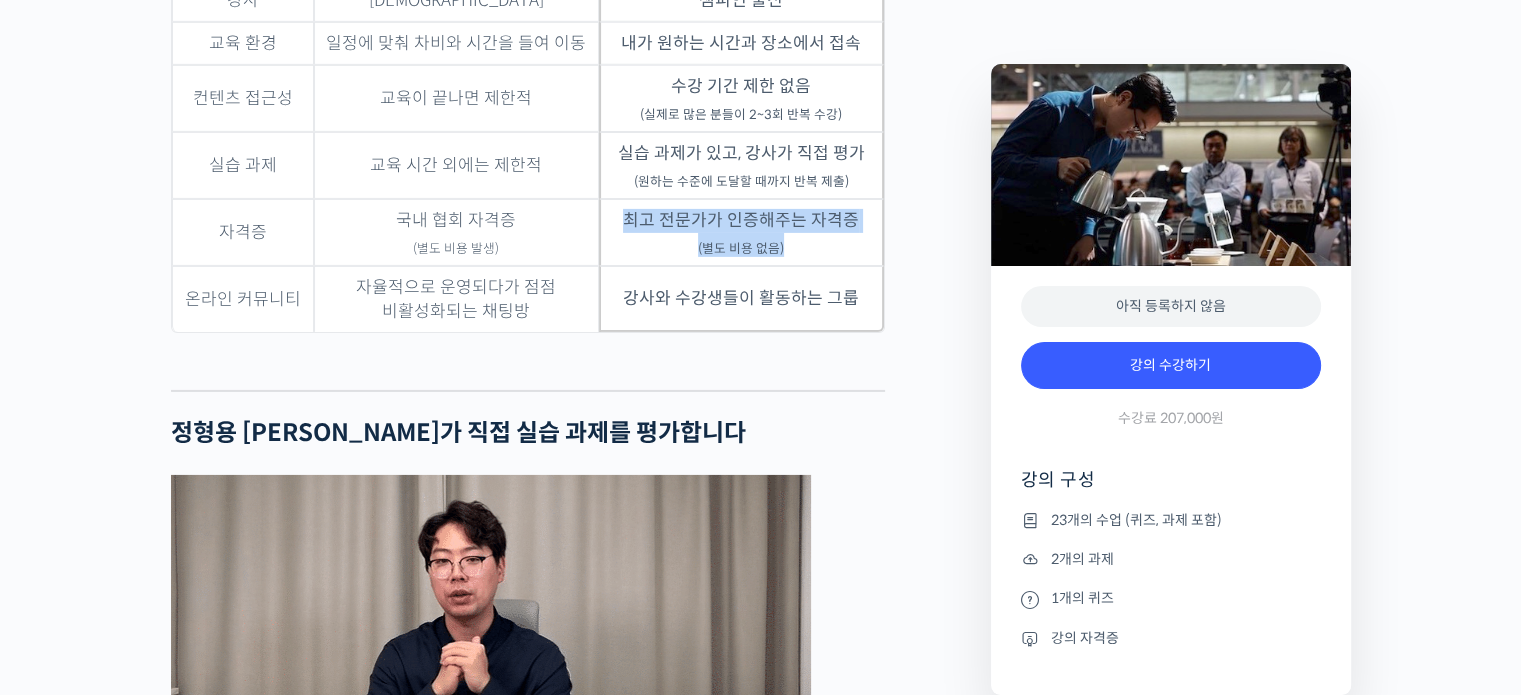 drag, startPoint x: 624, startPoint y: 224, endPoint x: 812, endPoint y: 274, distance: 194.53534 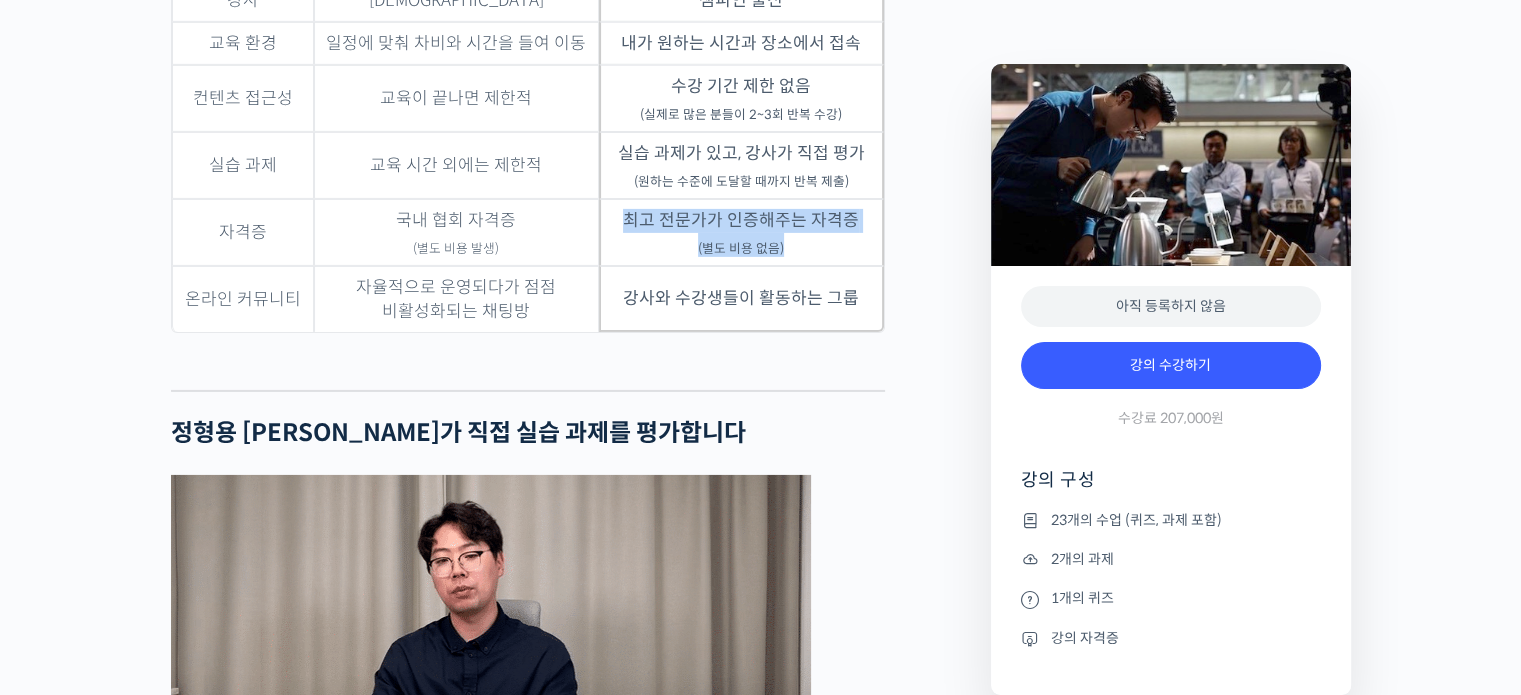click on "최고 전문가가 인증해주는 자격증 (별도 비용 없음)" at bounding box center (741, 232) 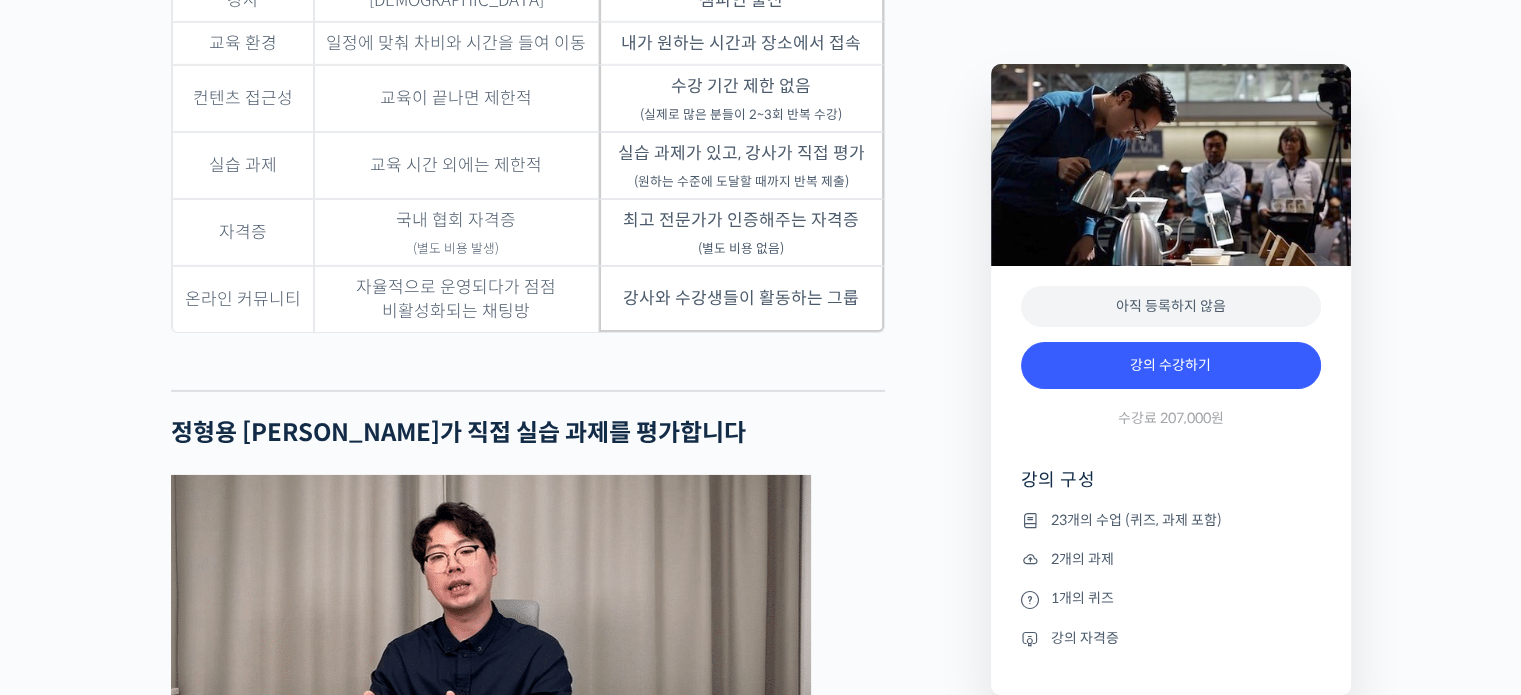 click on "오프라인 학원 언스페셜티 가격 50~100만원 (자격증 별도) 20만 7천원 강사 복불복 챔피언 출신 교육 환경 일정에 맞춰 차비와 시간을 들여 이동 내가 원하는 시간과 장소에서 접속 컨텐츠 접근성 교육이 끝나면 제한적 수강 기간 제한 없음  (실제로 많은 분들이 2~3회 반복 수강) 실습 과제 교육 시간 외에는 제한적 실습 과제가 있고, 강사가 직접 평가 (원하는 수준에 도달할 때까지 반복 제출) 자격증 국내 협회 자격증  (별도 비용 발생) 최고 전문가가 인증해주는 자격증 (별도 비용 없음) 온라인 커뮤니티 자율적으로 운영되다가 점점 비활성화되는 채팅방 강사와 수강생들이 활동하는 그룹" at bounding box center (528, 113) 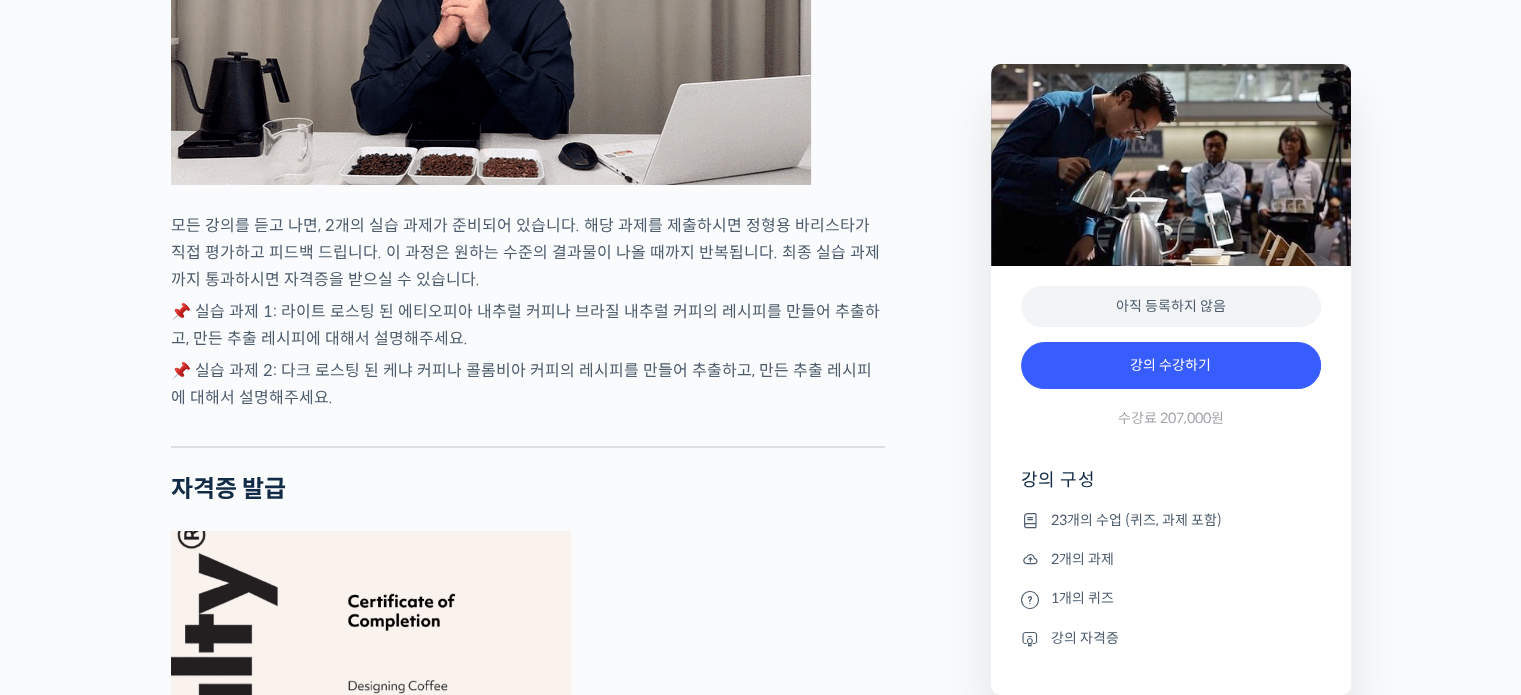scroll, scrollTop: 7178, scrollLeft: 0, axis: vertical 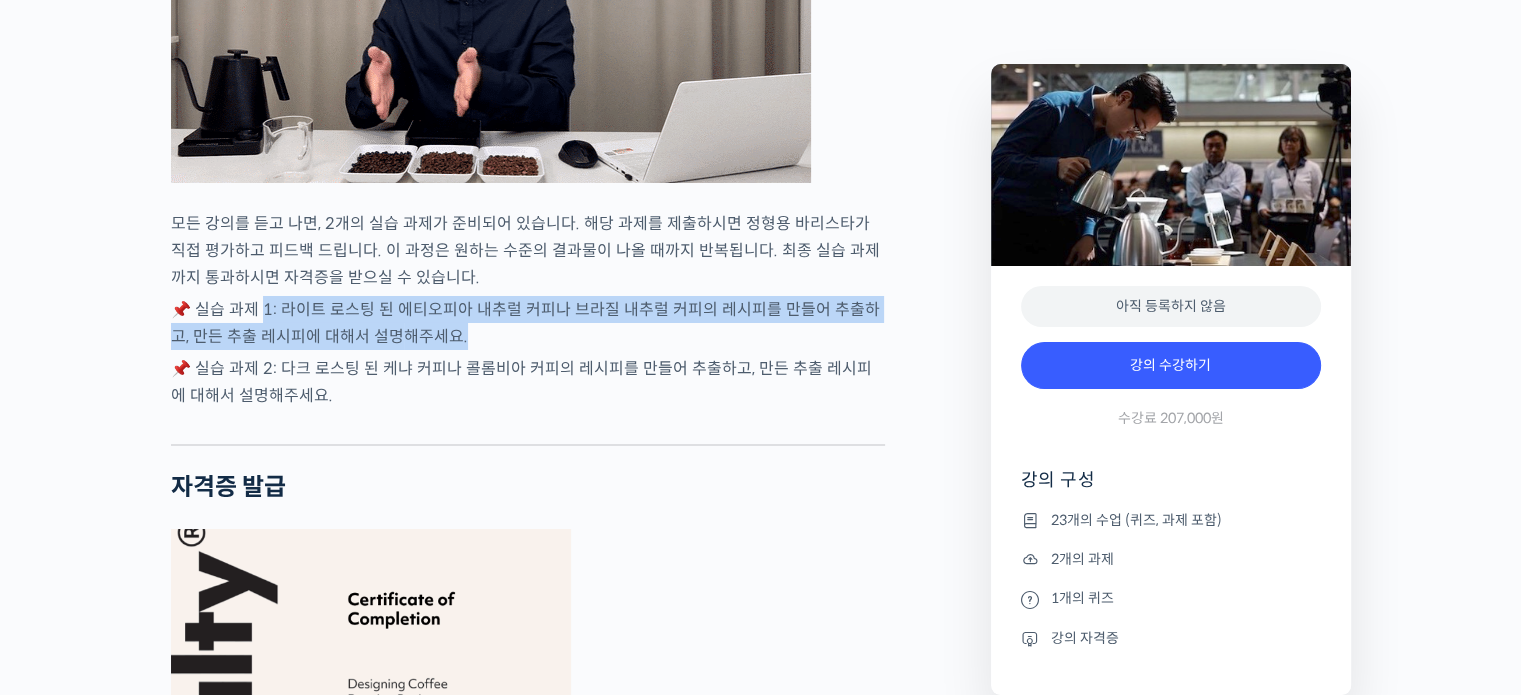 drag, startPoint x: 263, startPoint y: 323, endPoint x: 441, endPoint y: 339, distance: 178.71765 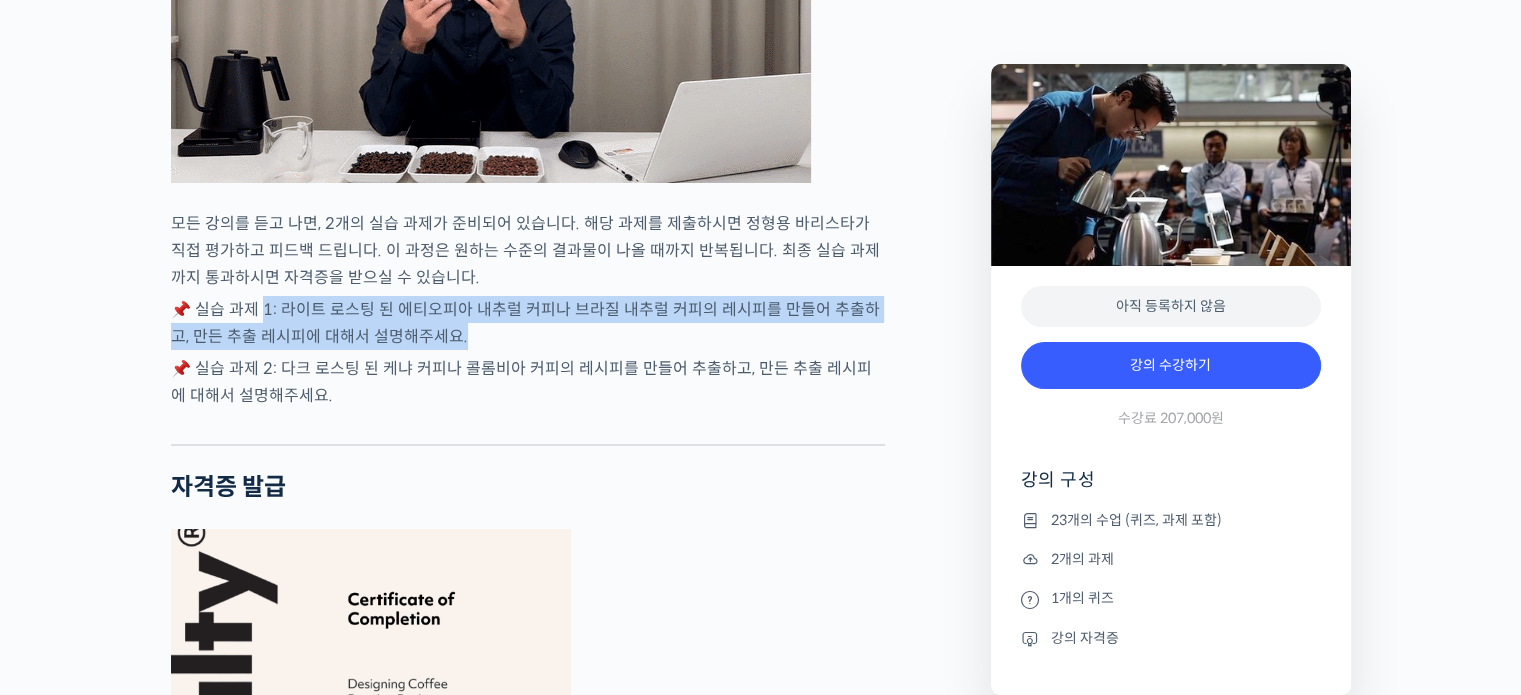click on "📌 실습 과제 1: 라이트 로스팅 된 에티오피아 내추럴 커피나 브라질 내추럴 커피의 레시피를 만들어 추출하고, 만든 추출 레시피에 대해서 설명 해주세요." at bounding box center [528, 323] 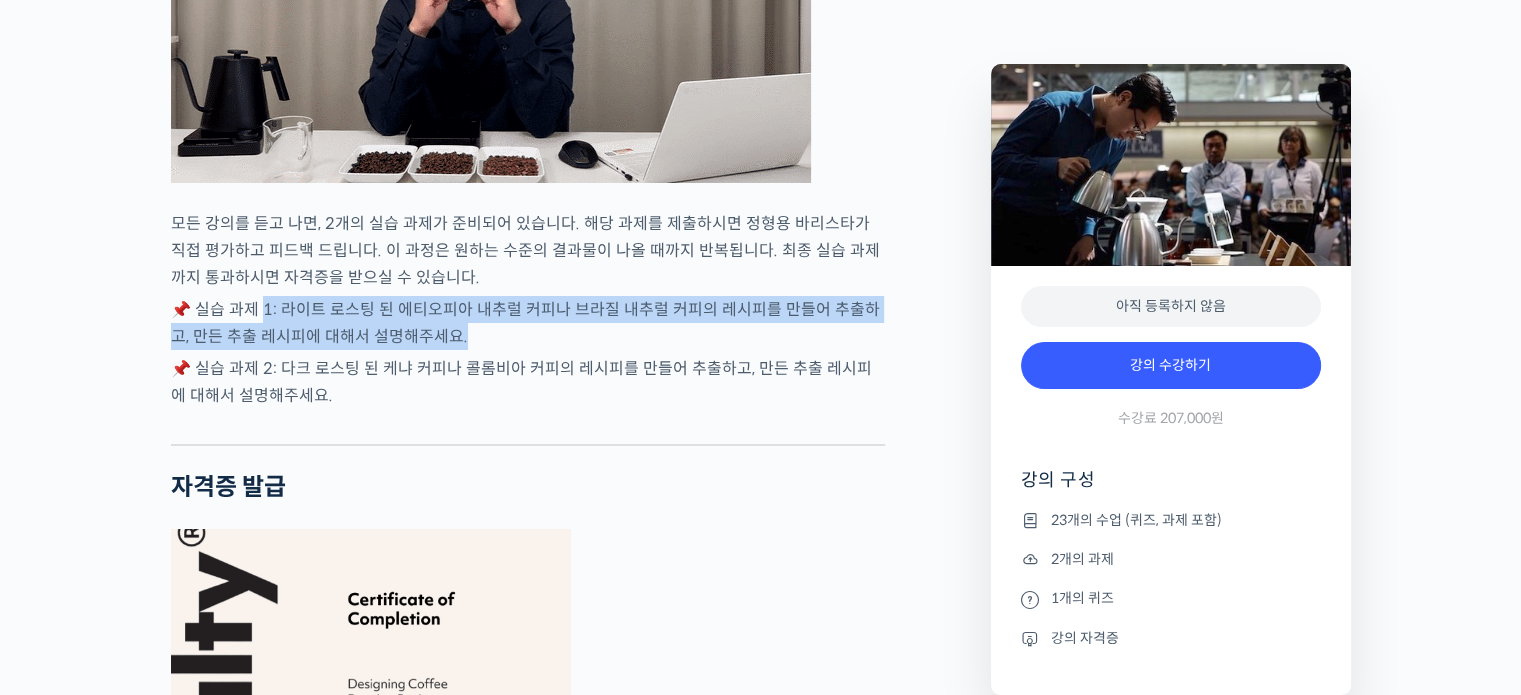 click on "📌 실습 과제 1: 라이트 로스팅 된 에티오피아 내추럴 커피나 브라질 내추럴 커피의 레시피를 만들어 추출하고, 만든 추출 레시피에 대해서 설명 해주세요." at bounding box center [528, 323] 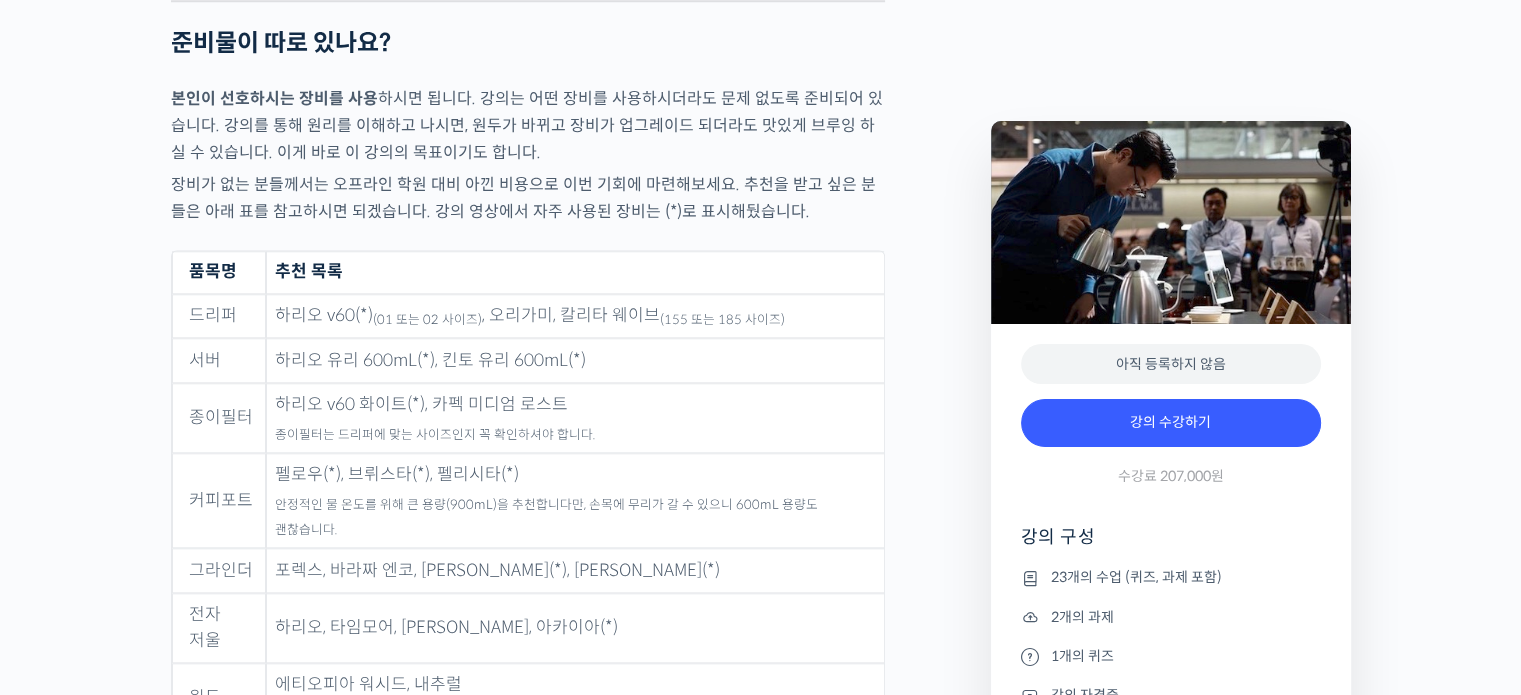 scroll, scrollTop: 9467, scrollLeft: 0, axis: vertical 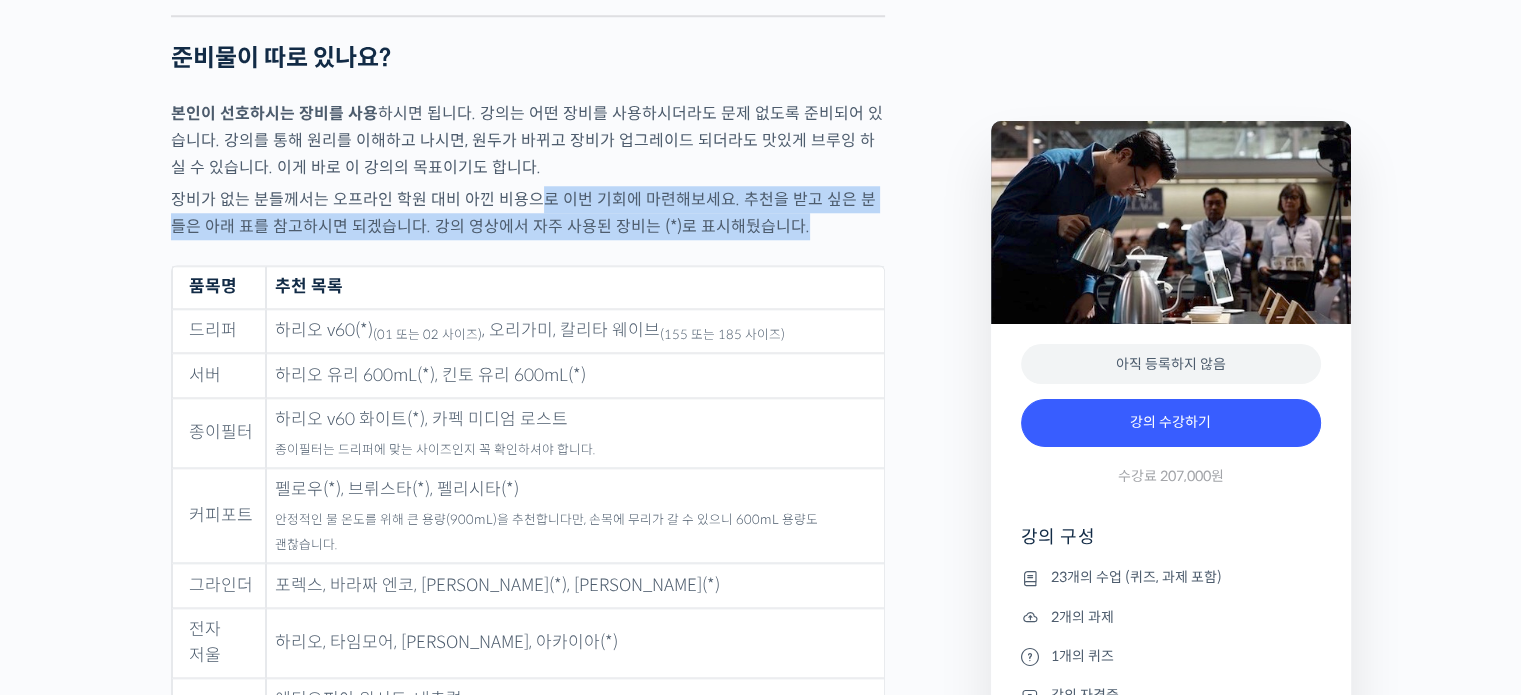 drag, startPoint x: 534, startPoint y: 188, endPoint x: 810, endPoint y: 219, distance: 277.73547 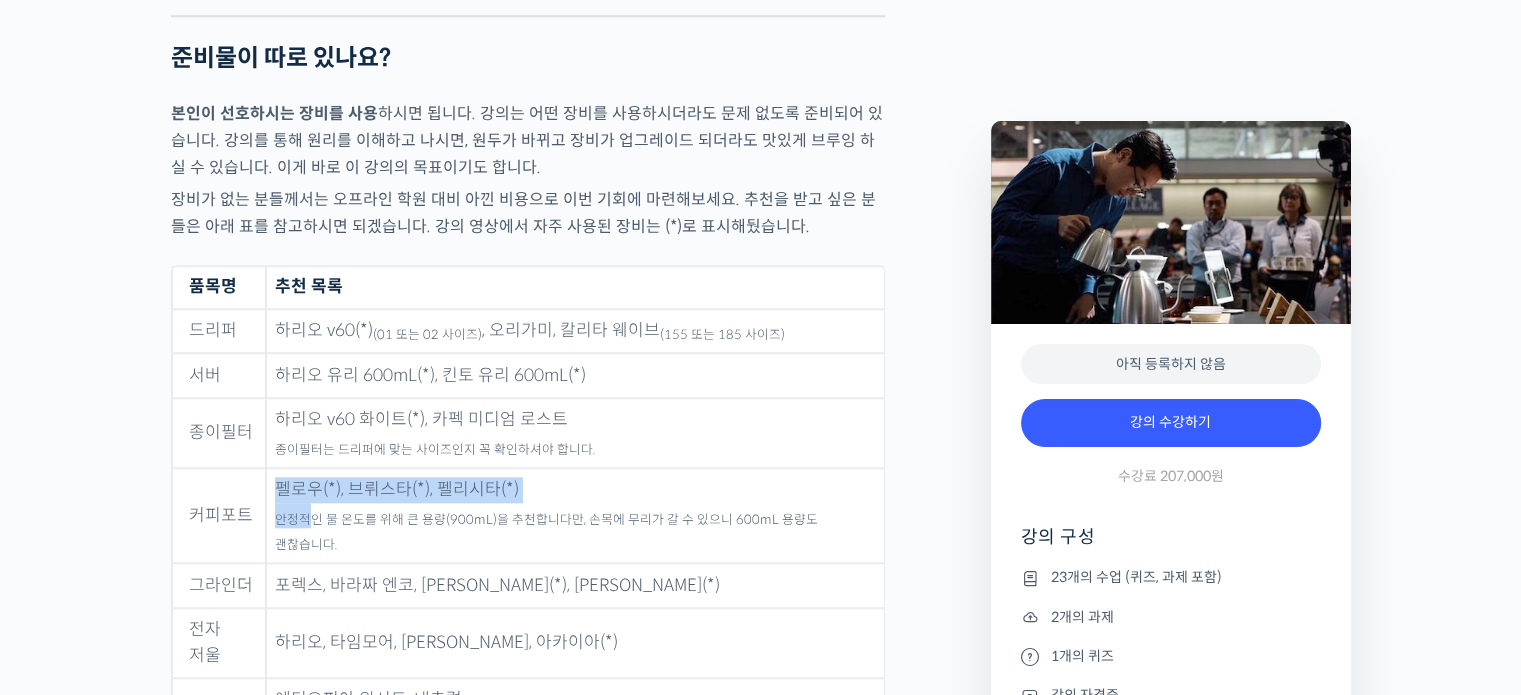 drag, startPoint x: 306, startPoint y: 484, endPoint x: 622, endPoint y: 474, distance: 316.1582 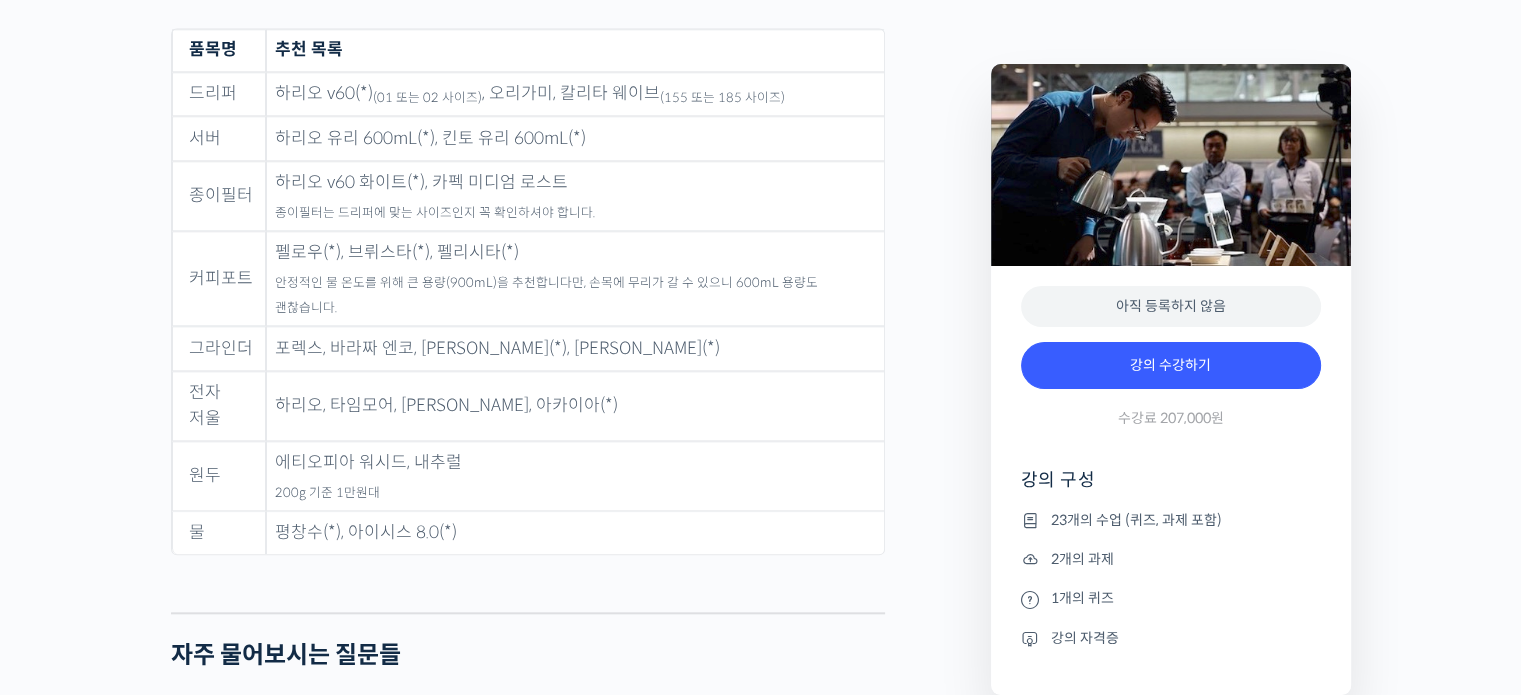 scroll, scrollTop: 9708, scrollLeft: 0, axis: vertical 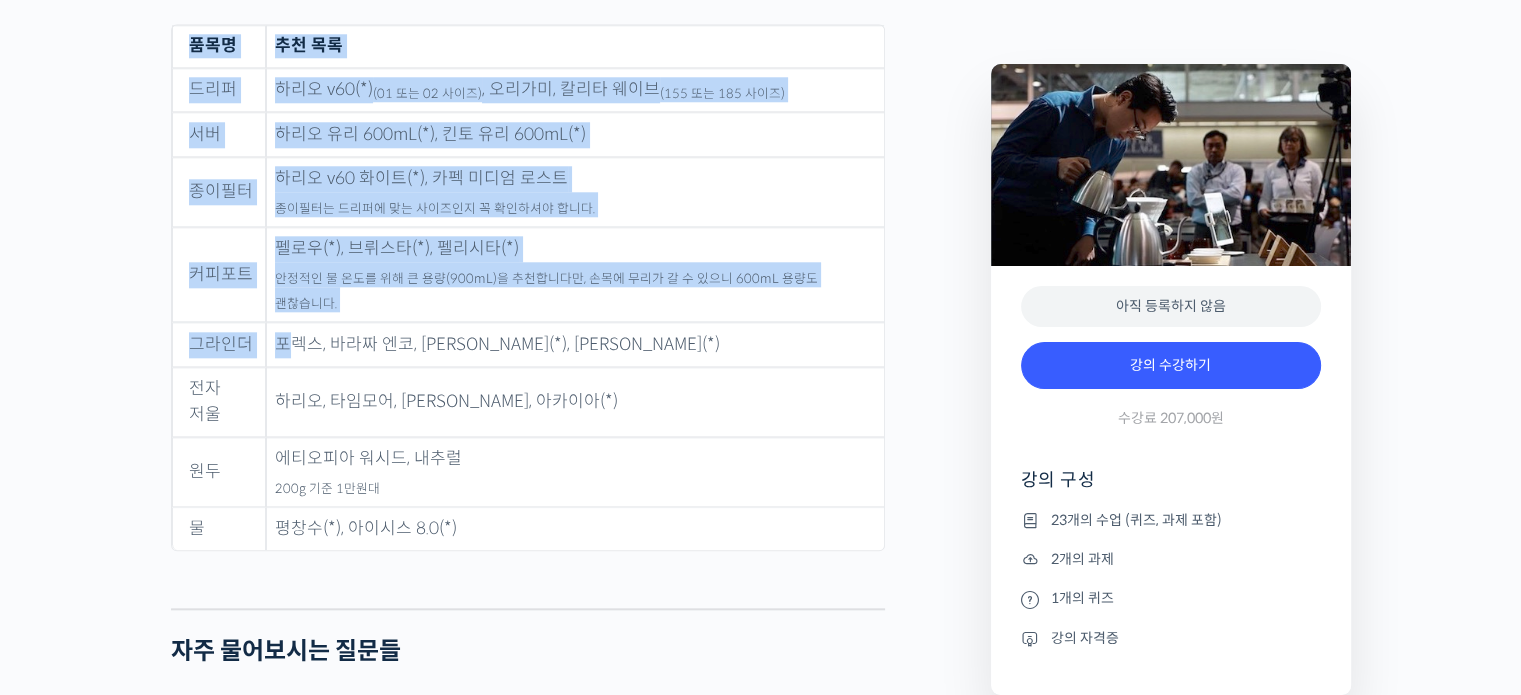 drag, startPoint x: 286, startPoint y: 297, endPoint x: 469, endPoint y: 478, distance: 257.39075 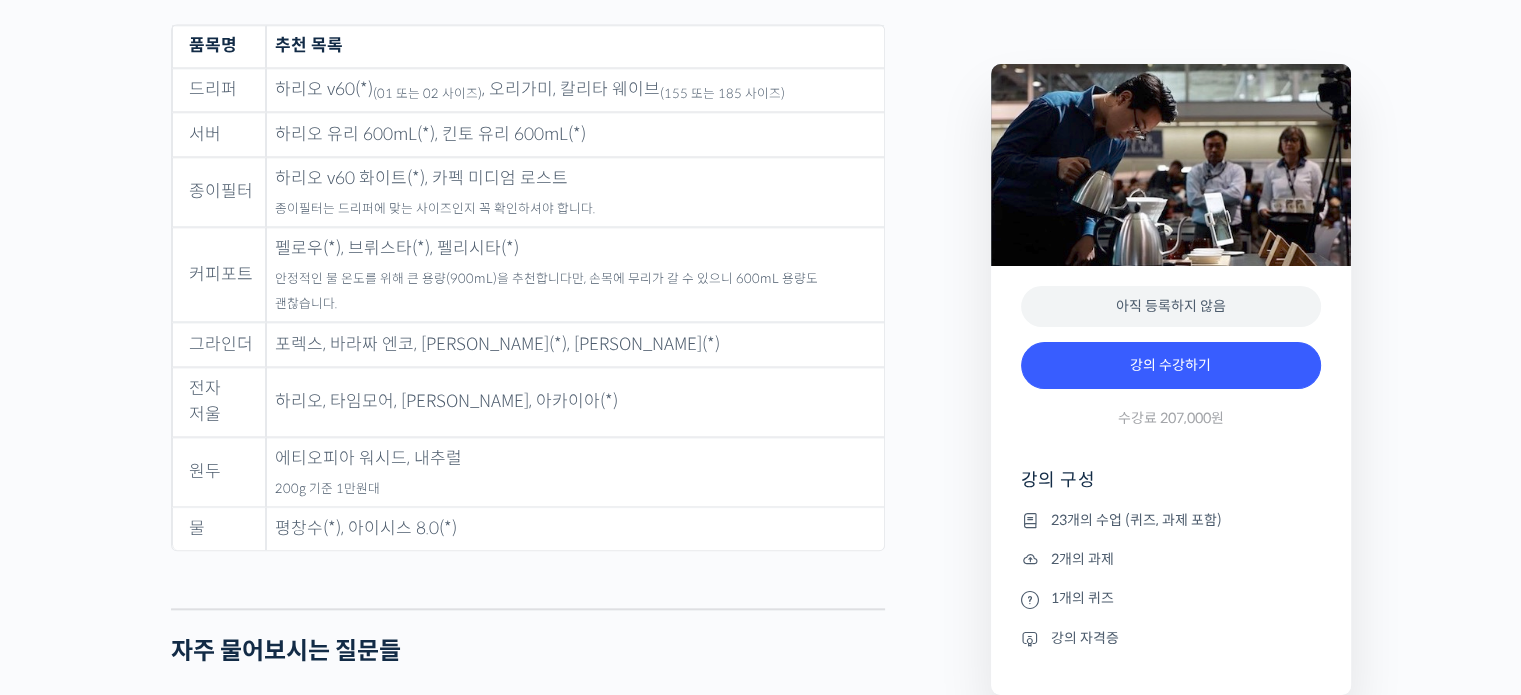 click on "품목명 추천 목록 드리퍼 하리오 v60(*) (01 또는 02 사이즈) , 오리가미, 칼리타 웨이브 (155 또는 185 사이즈) 서버 하리오 유리 600mL(*), 킨토 유리 600mL(*) 종이필터 하리오 v60 화이트(*), 카펙 미디엄 로스트 종이필터는 드리퍼에 맞는 사이즈인지 꼭 확인하셔야 합니다. 커피포트 펠로우(*), 브뤼스타(*), 펠리시타(*) 안정적인 물 온도를 위해 큰 용량(900mL)을 추천합니다만, 손목에 무리가 갈 수 있으니 600mL 용량도 괜찮습니다. 그라인더 포렉스, 바라짜 엔코, 코만단테(*), 펠로우 오드(*) 전자 저울 하리오, 타임모어, 펠리시타, 아카이아(*) 원두 에티오피아 워시드, 내추럴 200g 기준 1만원대 물 평창수(*), 아이시스 8.0(*)" at bounding box center (528, 301) 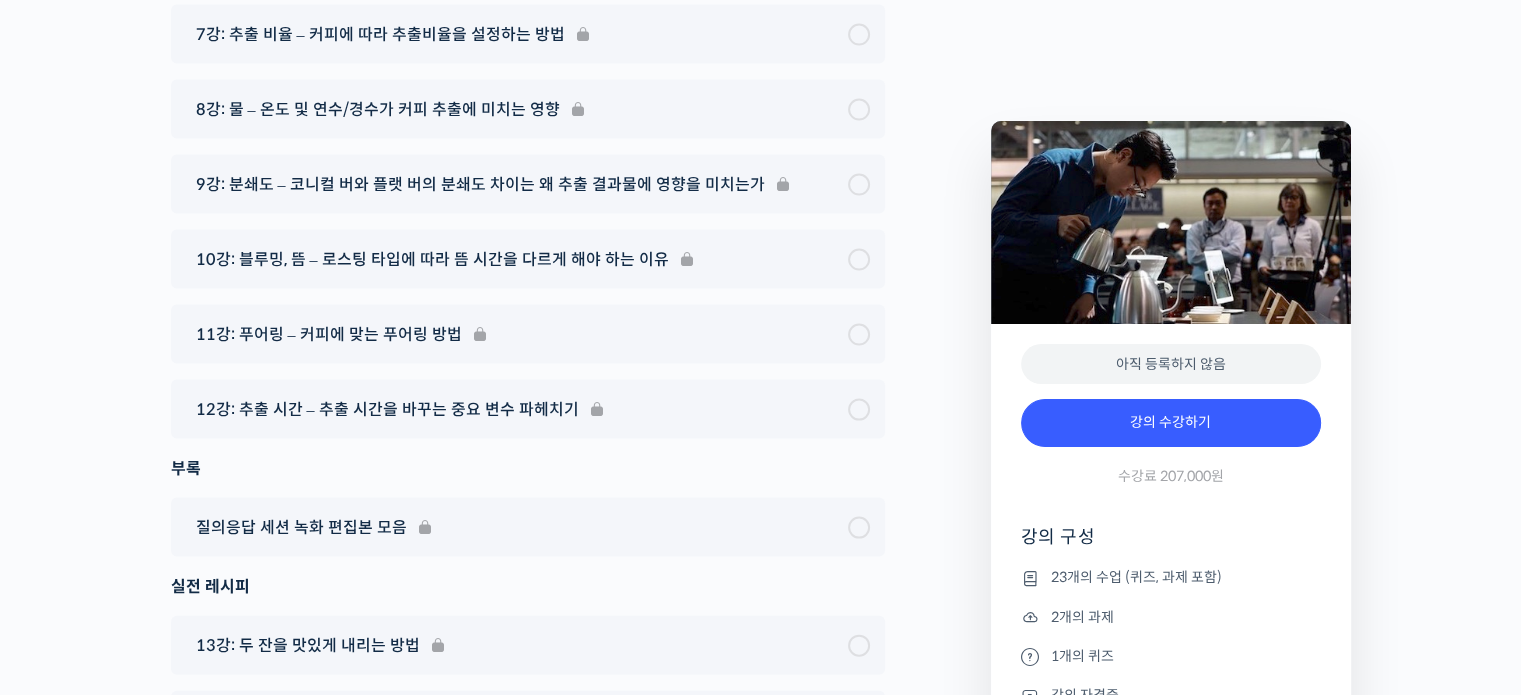 scroll, scrollTop: 11790, scrollLeft: 0, axis: vertical 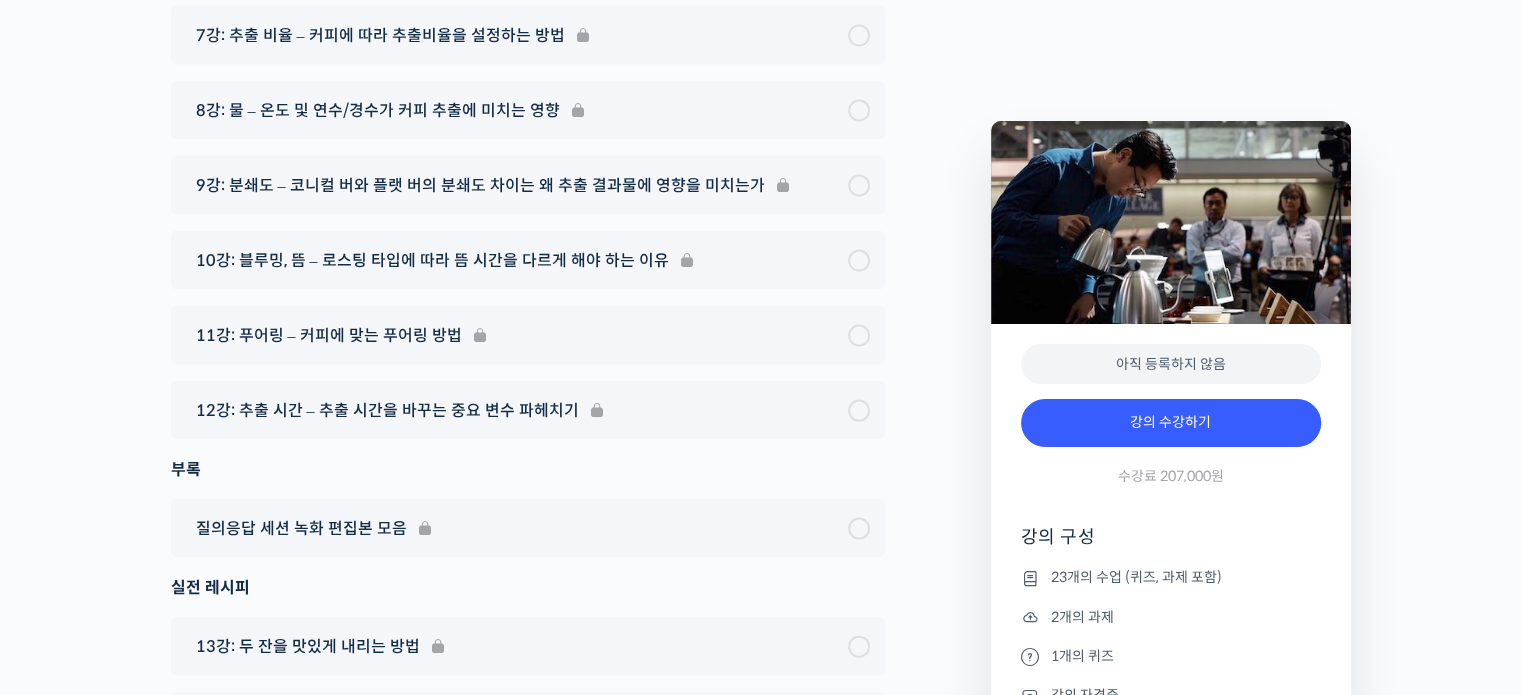 click on "정형용 바리스타를 소개합니다!
<코스피어(cospir)> 대표
2019 Korea Brewers Cup Championship 우승 🏆
2019 World Brewers Cup 국가대표 출전
2020 Korea Brewers Cup Championship 5위
2023 Korea Brewers Cup Championship 2위
챔피언의 노하우로 핸드드립이 더 맛있어집니다
YouTube <안스타> 채널 출연 영상
맛보기 수업을 확인해보세요
맛보기 수업 “6강: 브루잉 추출 도구의 특징”
클래스 소개
이 클래스의 최종 목적은 여러분 각자가 가지고 있는 원두 및 장비에 맞게 브루잉(핸드드립) 레시피를 직접 설계하실 수 있는 것입니다
전문가적인 기질을 타고난 분들을 위해 제작됐습니다.
똑같이 했는데 왜 똑같은 맛이 안 날까요?
." at bounding box center (571, -4852) 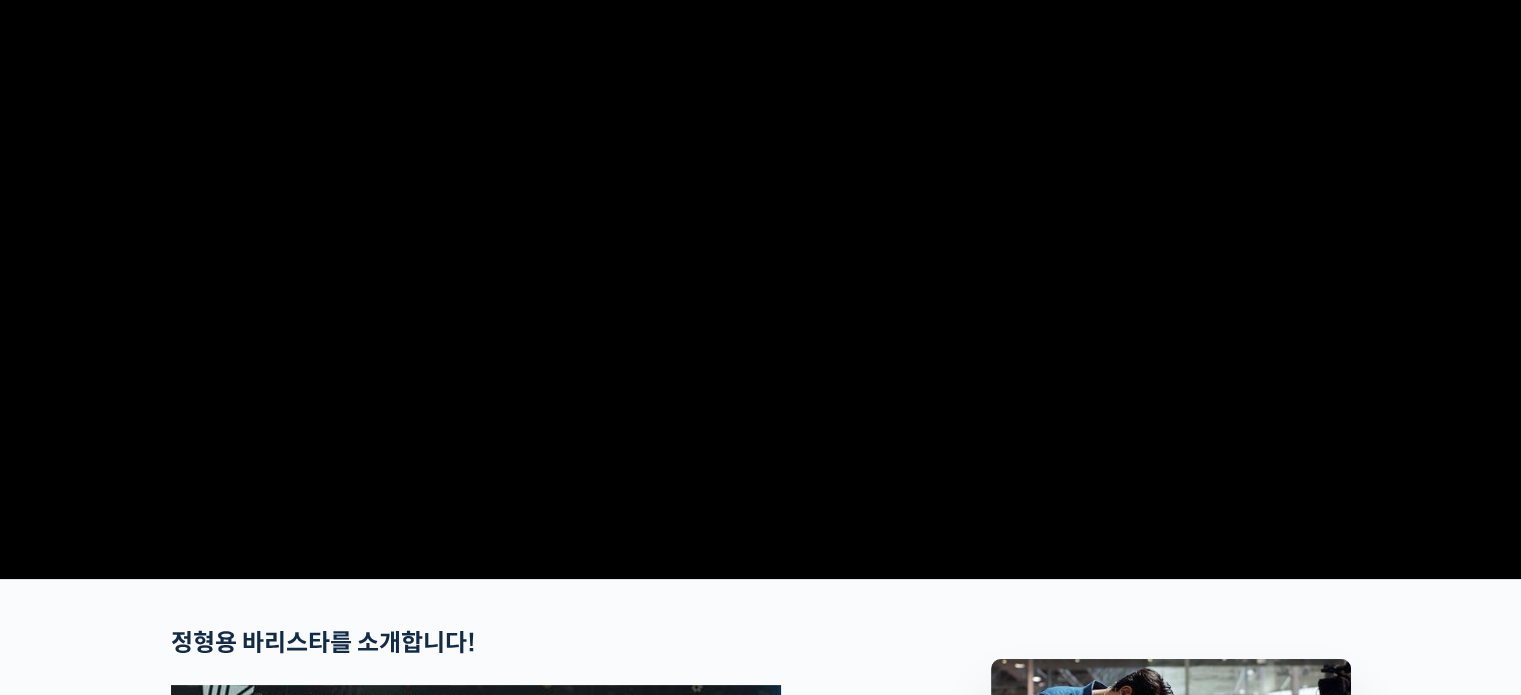 scroll, scrollTop: 0, scrollLeft: 0, axis: both 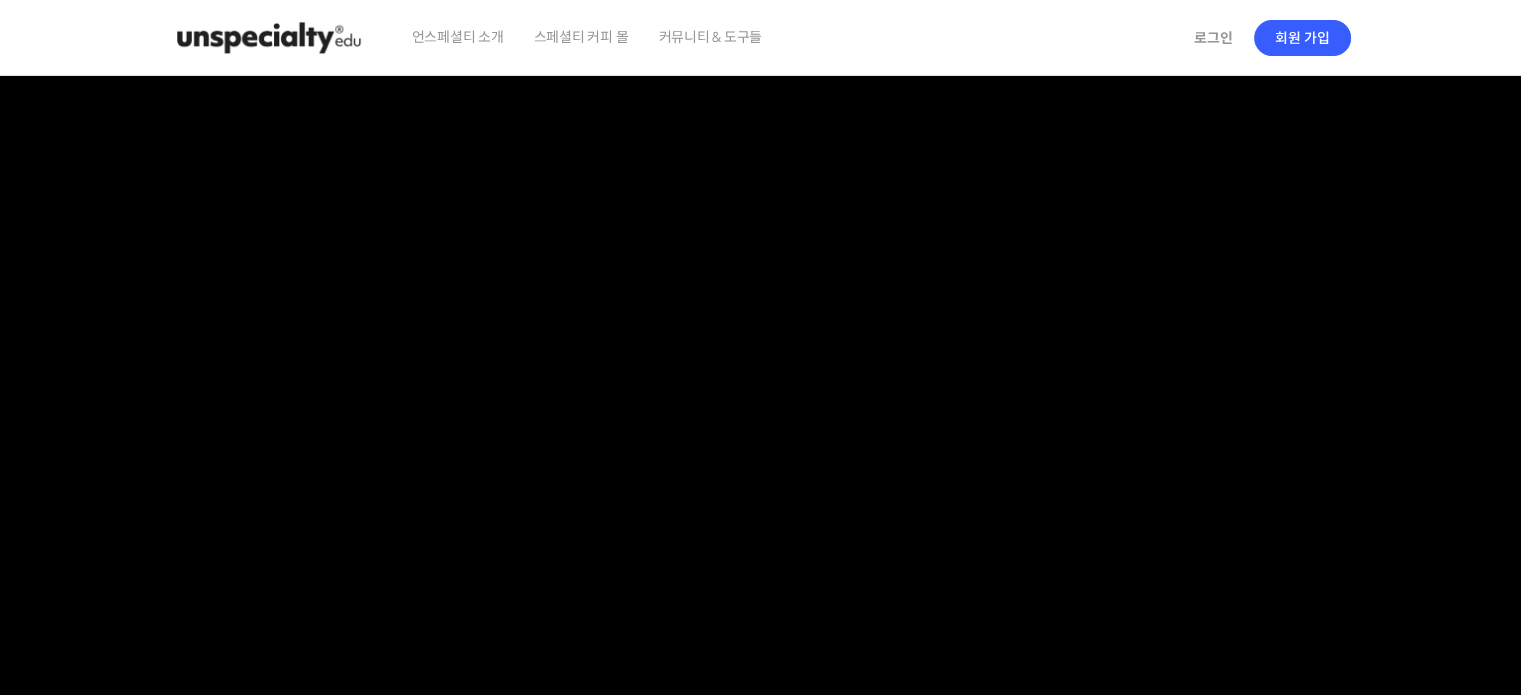click on "언스페셜티 소개" at bounding box center (458, 37) 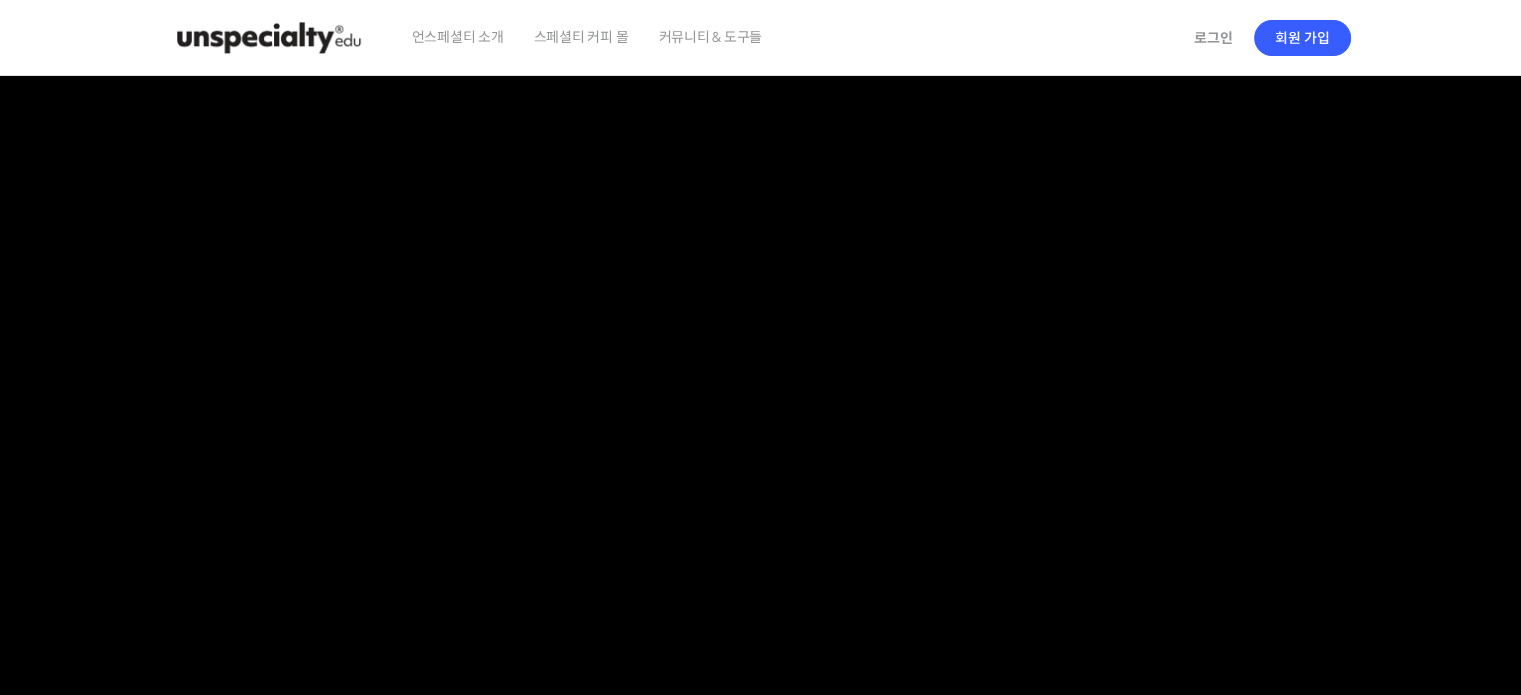 click at bounding box center [269, 38] 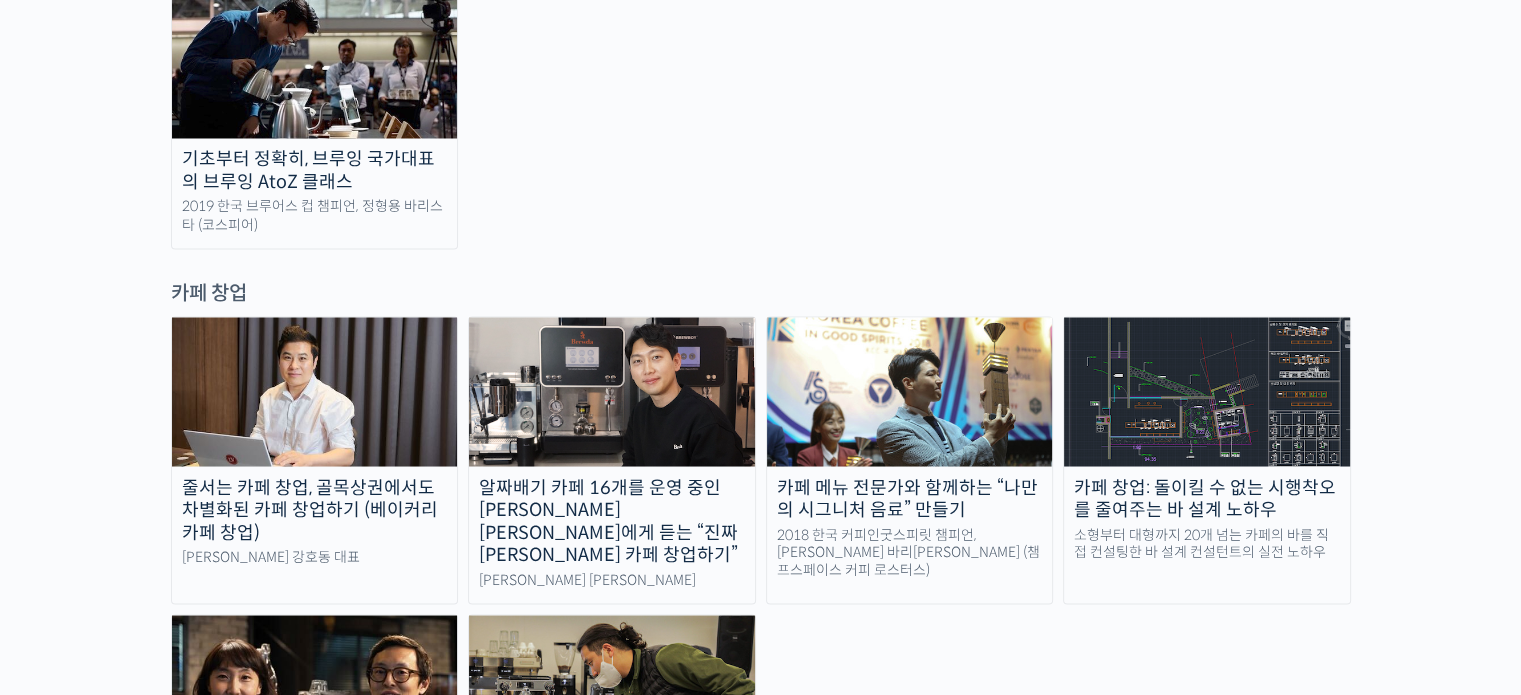 scroll, scrollTop: 3584, scrollLeft: 0, axis: vertical 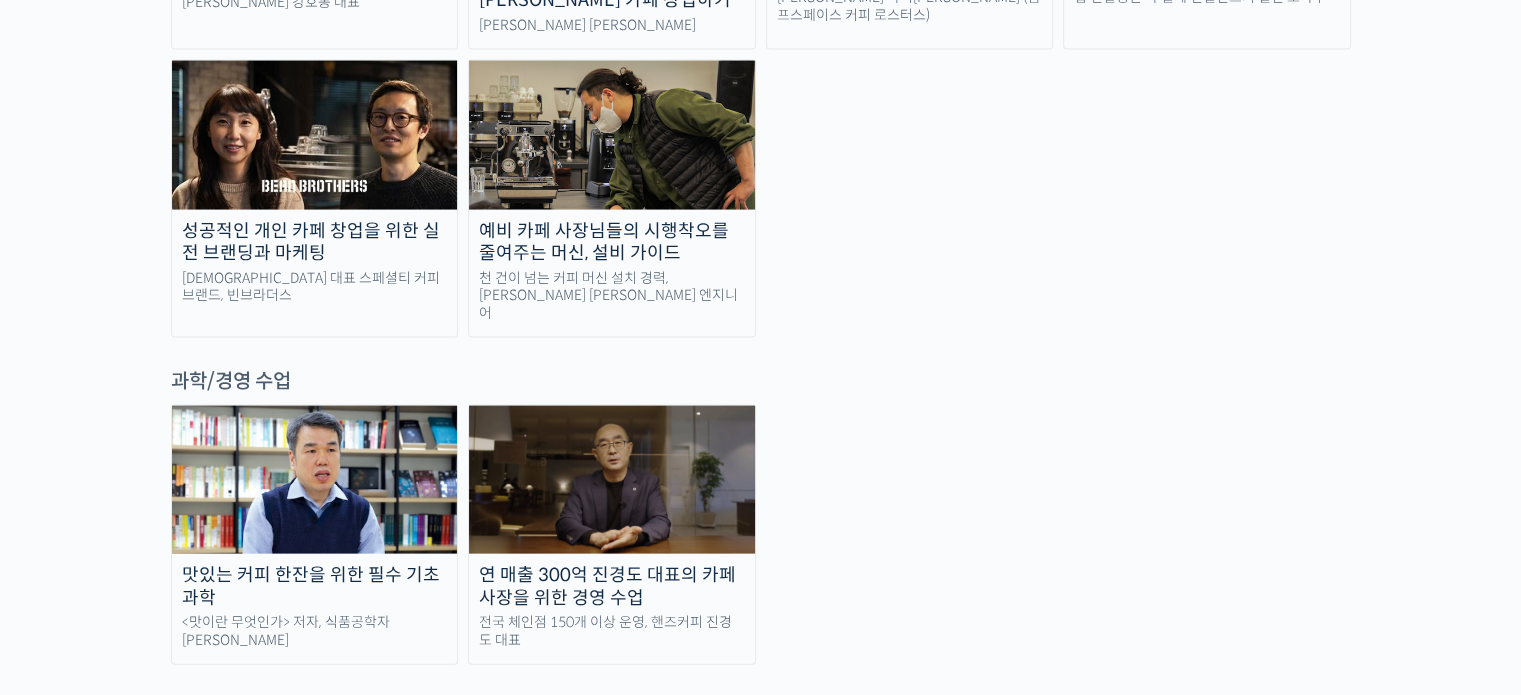 click on "맛있는 커피 한잔을 위한 필수 기초 과학" at bounding box center (315, 586) 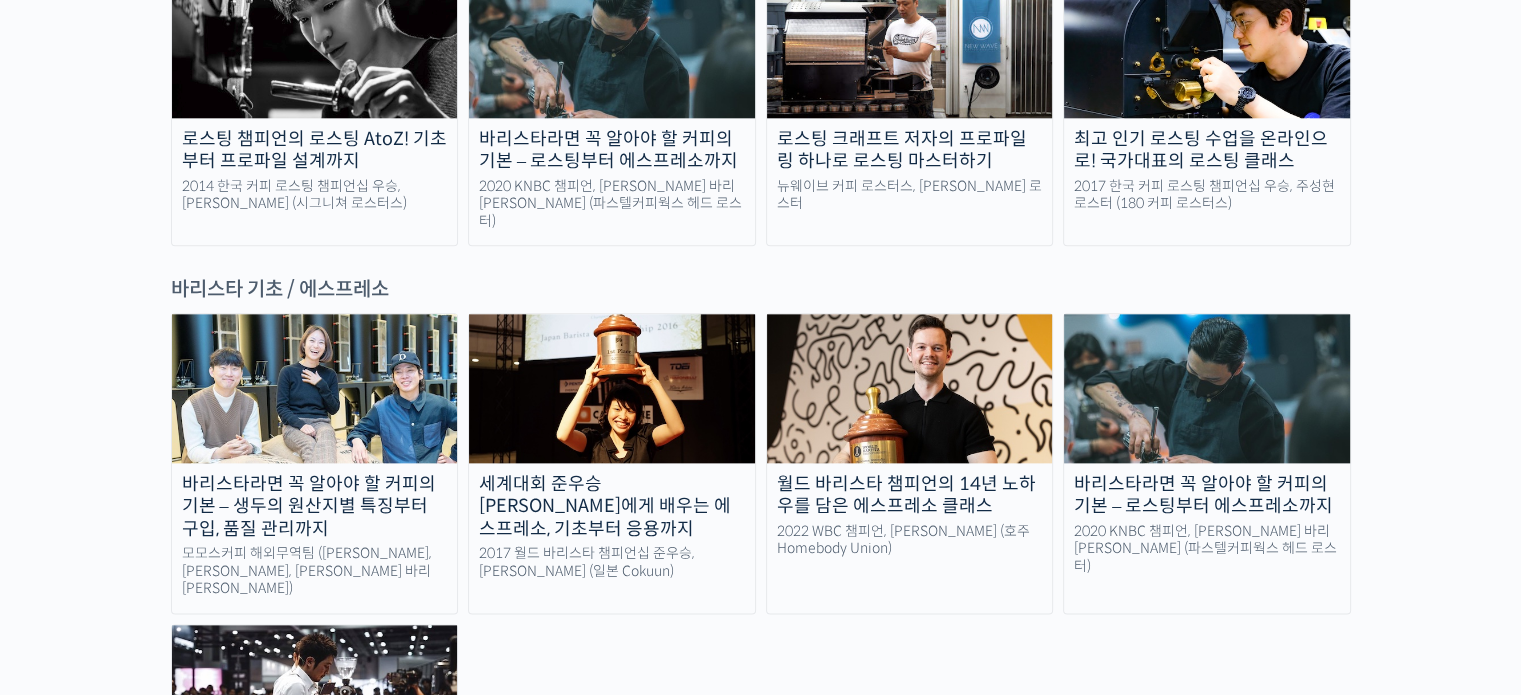 scroll, scrollTop: 2295, scrollLeft: 0, axis: vertical 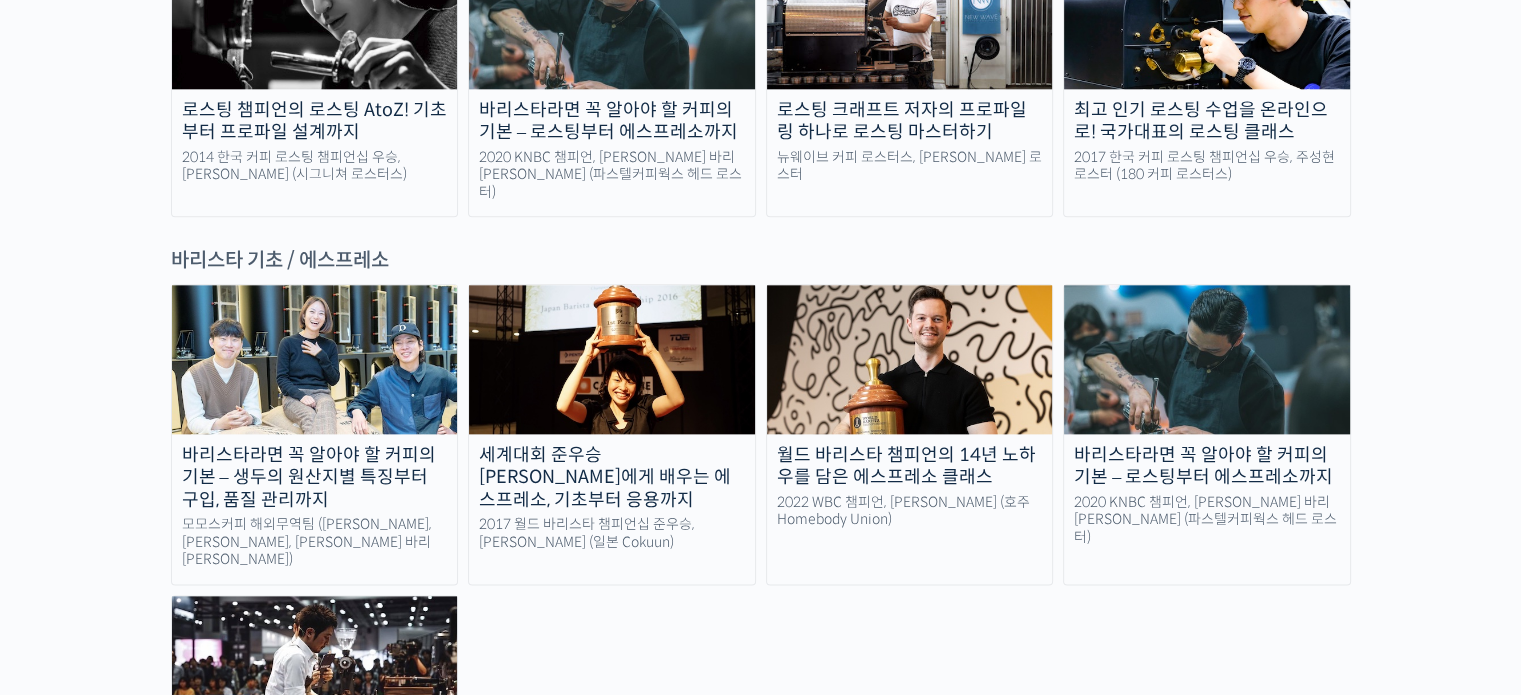 click on "기본부터 심화까지, 신창호 바리스타의 에스프레소 AtoZ
2022 내셔널 바리스타 챔피언십 우승, 신창호 바리스타 (디폴트밸류)" at bounding box center [315, 734] 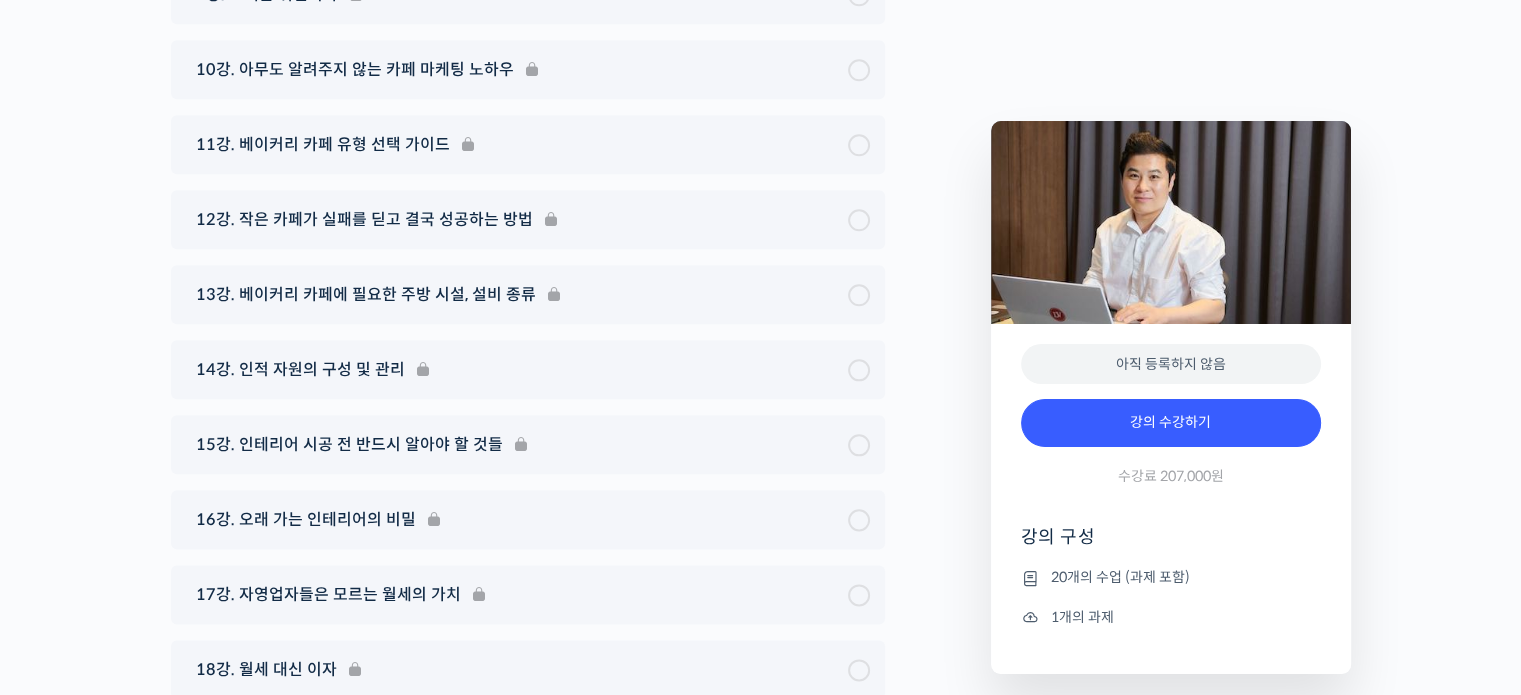 scroll, scrollTop: 10024, scrollLeft: 0, axis: vertical 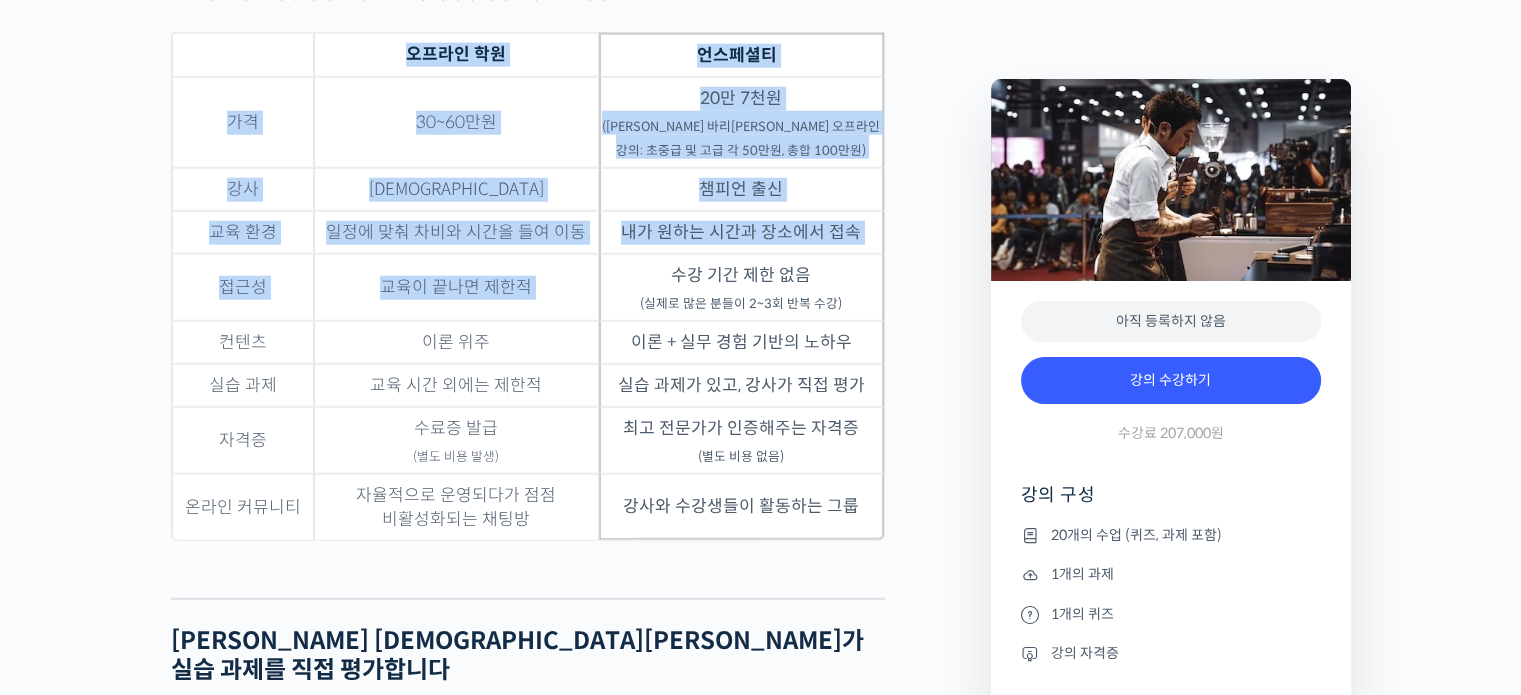 drag, startPoint x: 679, startPoint y: 345, endPoint x: 884, endPoint y: 350, distance: 205.06097 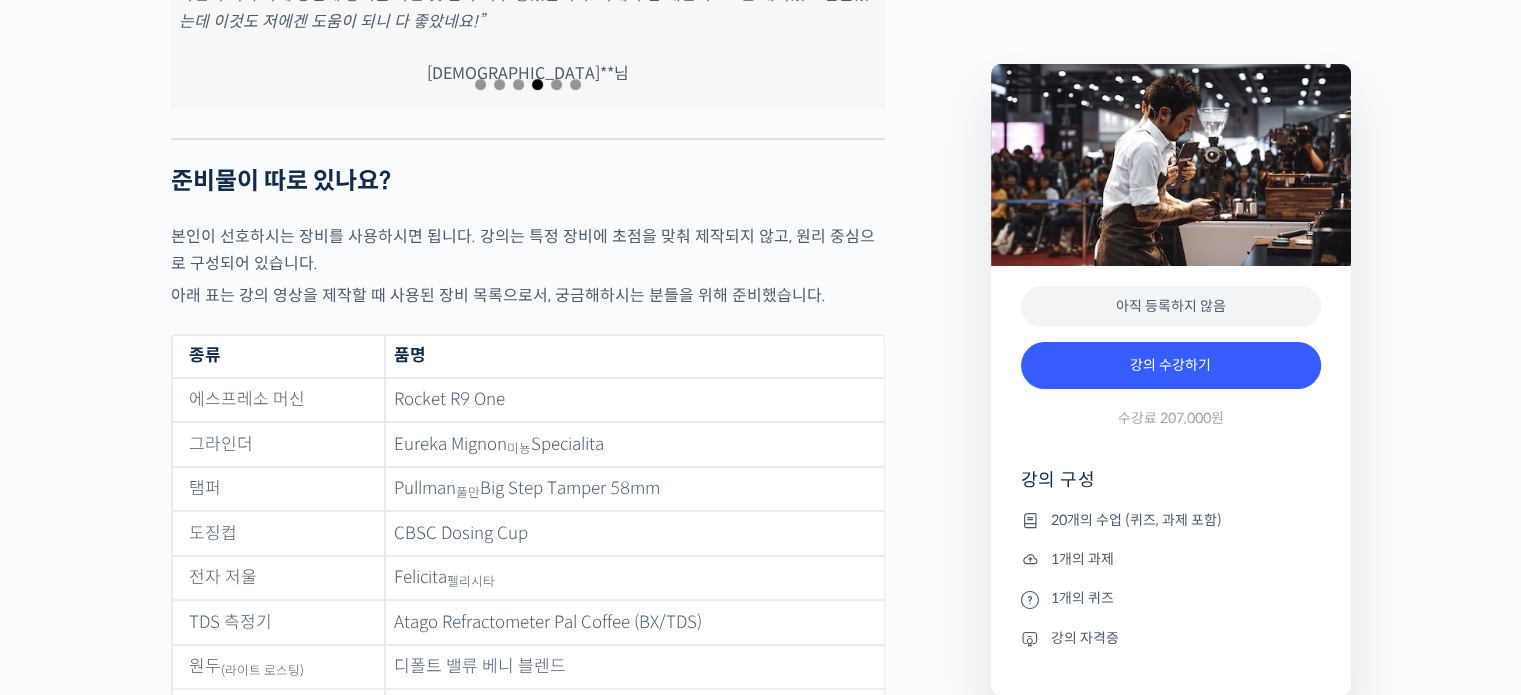 scroll, scrollTop: 8122, scrollLeft: 0, axis: vertical 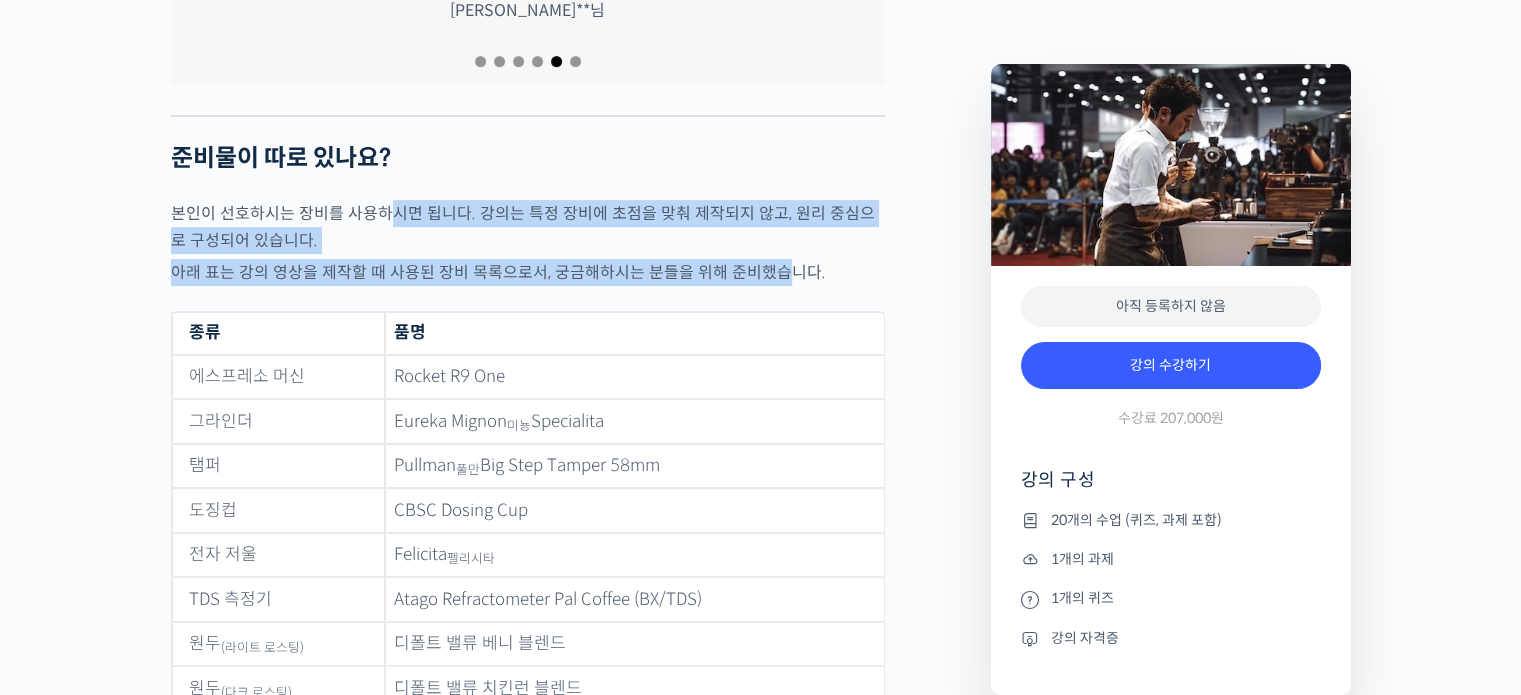 drag, startPoint x: 383, startPoint y: 186, endPoint x: 769, endPoint y: 262, distance: 393.41074 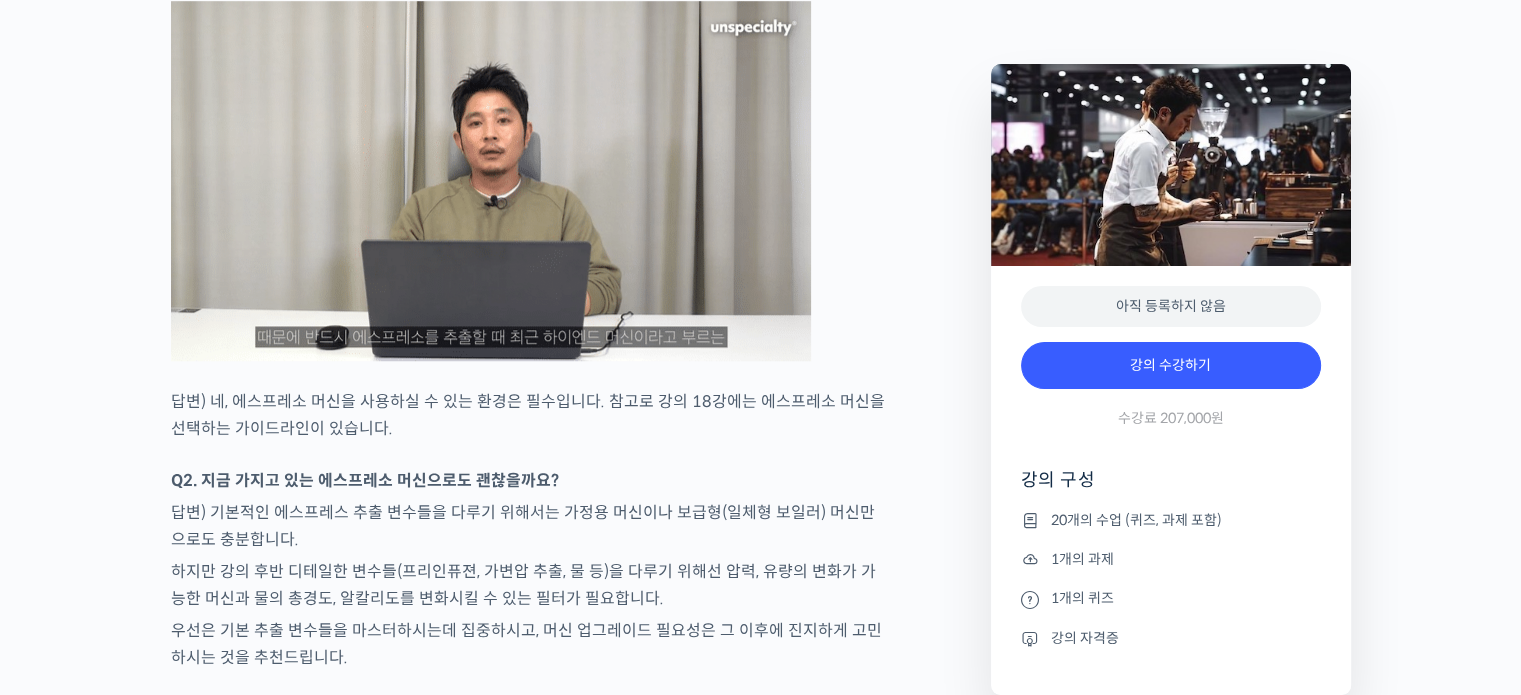scroll, scrollTop: 9066, scrollLeft: 0, axis: vertical 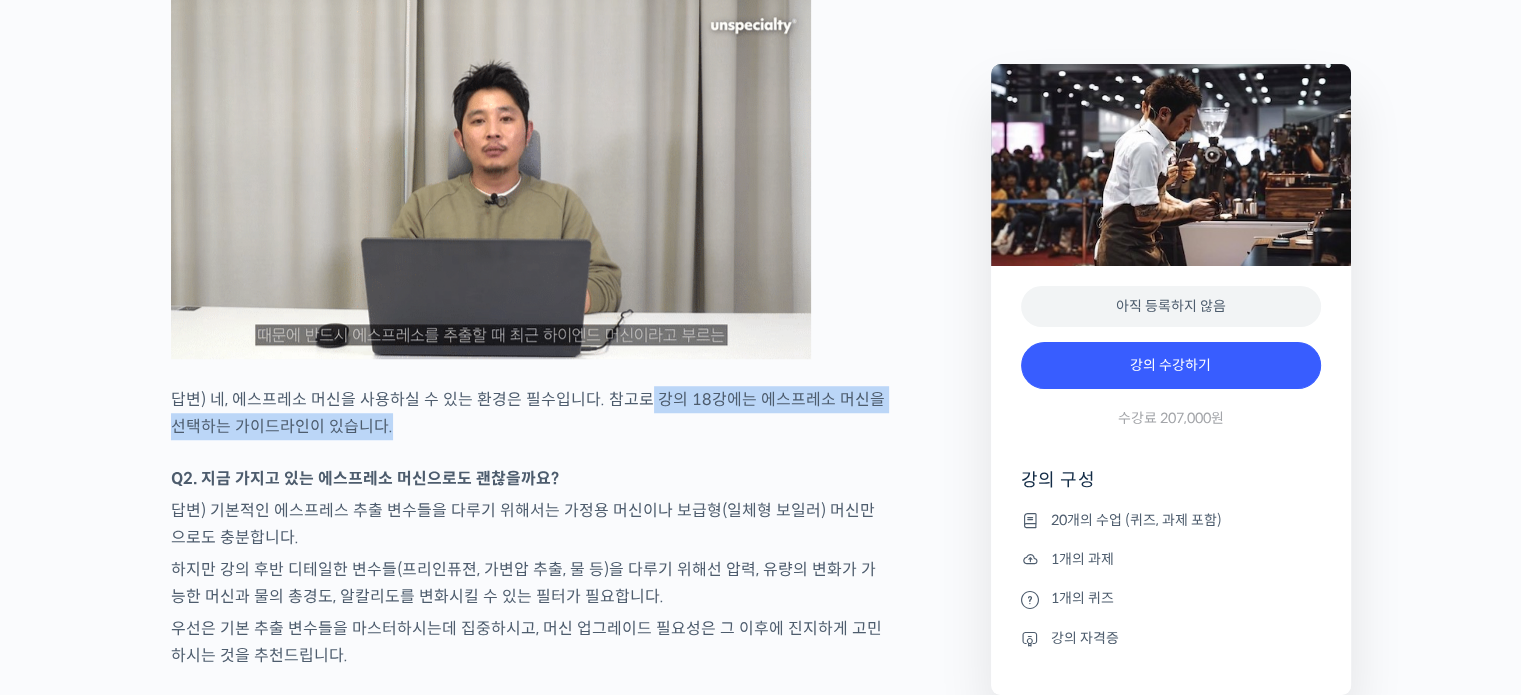 drag, startPoint x: 636, startPoint y: 363, endPoint x: 665, endPoint y: 424, distance: 67.54258 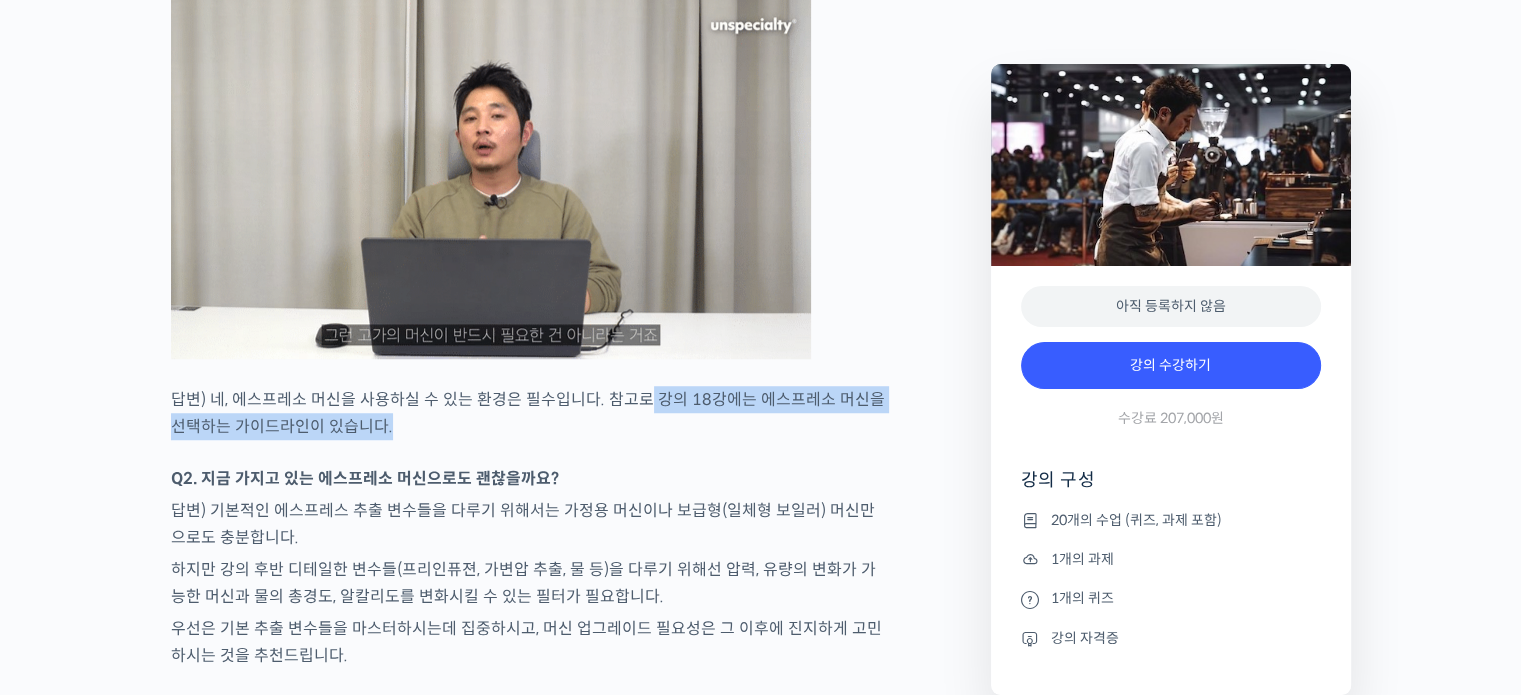 click on "신창호 바리스타를 소개합니다!
<Default Value> 대표
2025 Korea National Barista Championship(KNBC) 5위
2025 Korea Coffee In Good Spirits Championship(KCIGS) 우승 🏆
2023 Korea Brewers Cup Championship(KBrC) 6위
2023 Korea National Barista Championship(KNBC) 2위
2022 Korea National Barista Championship(KNBC) 우승 🏆
2020 Korea National Barista Championship(KNBC) 3위
2019 Korea National Barista Championship(KNBC) 4위
2017 Korea National Barista Championship(KNBC) 6위
2015 Korea Siphonist Championship(KSC) 우승 🏆
2013 Korea Coffee In Good Spirits Championship(KCIGS) 우승 🏆
전문가의 노하우로 에스프레소를 한단계 업그레이드 해보세요
YouTube “안스타” 채널 출연 영상
맛보기 수업을 확인해보세요
맛보기 수업 “8강. 에스프레소 추출 변수 1: 물의 온도”
." at bounding box center [528, -3381] 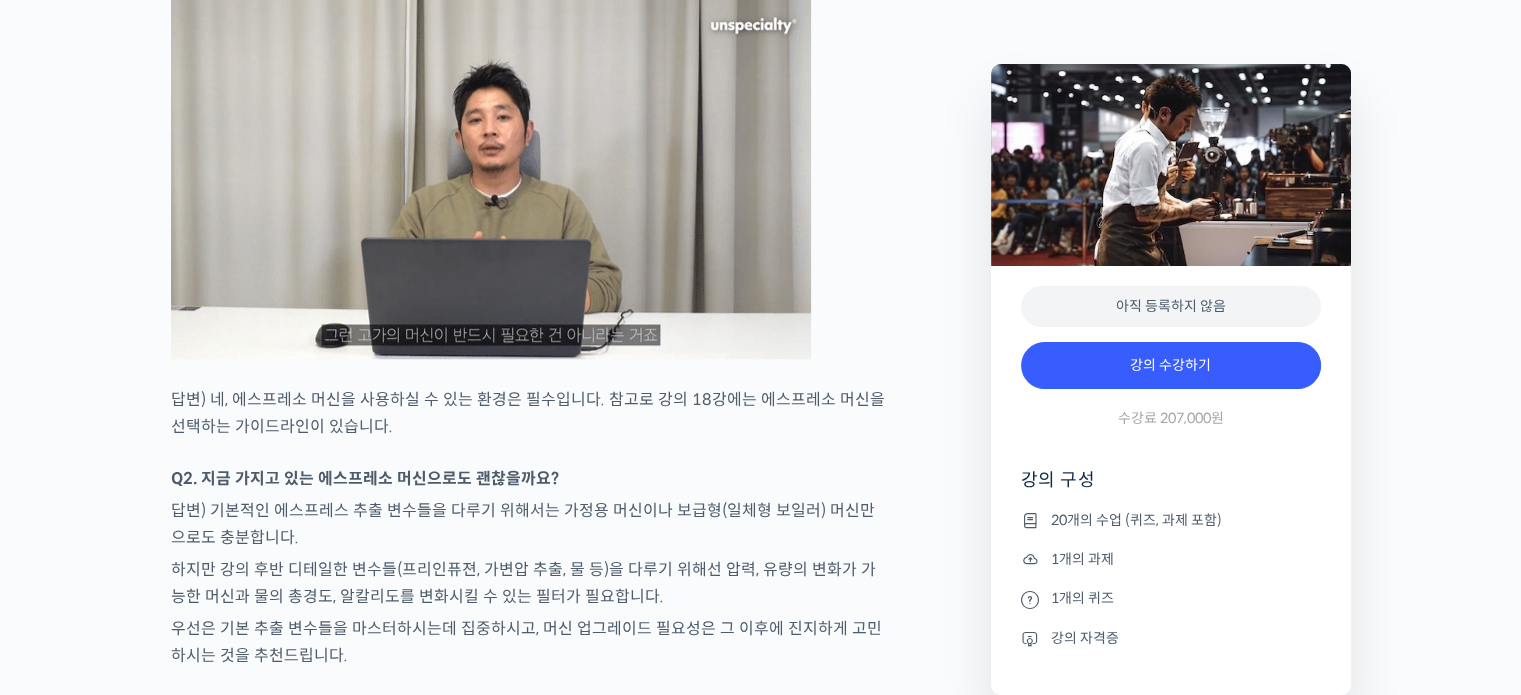 click on "하지만 강의 후반 디테일한 변수들(프리인퓨젼, 가변압 추출, 물 등)을 다루기 위해선 압력, 유량의 변화가 가능한 머신과 물의 총경도, 알칼리도를 변화시킬 수 있는 필터가 필요합니다." at bounding box center (528, 583) 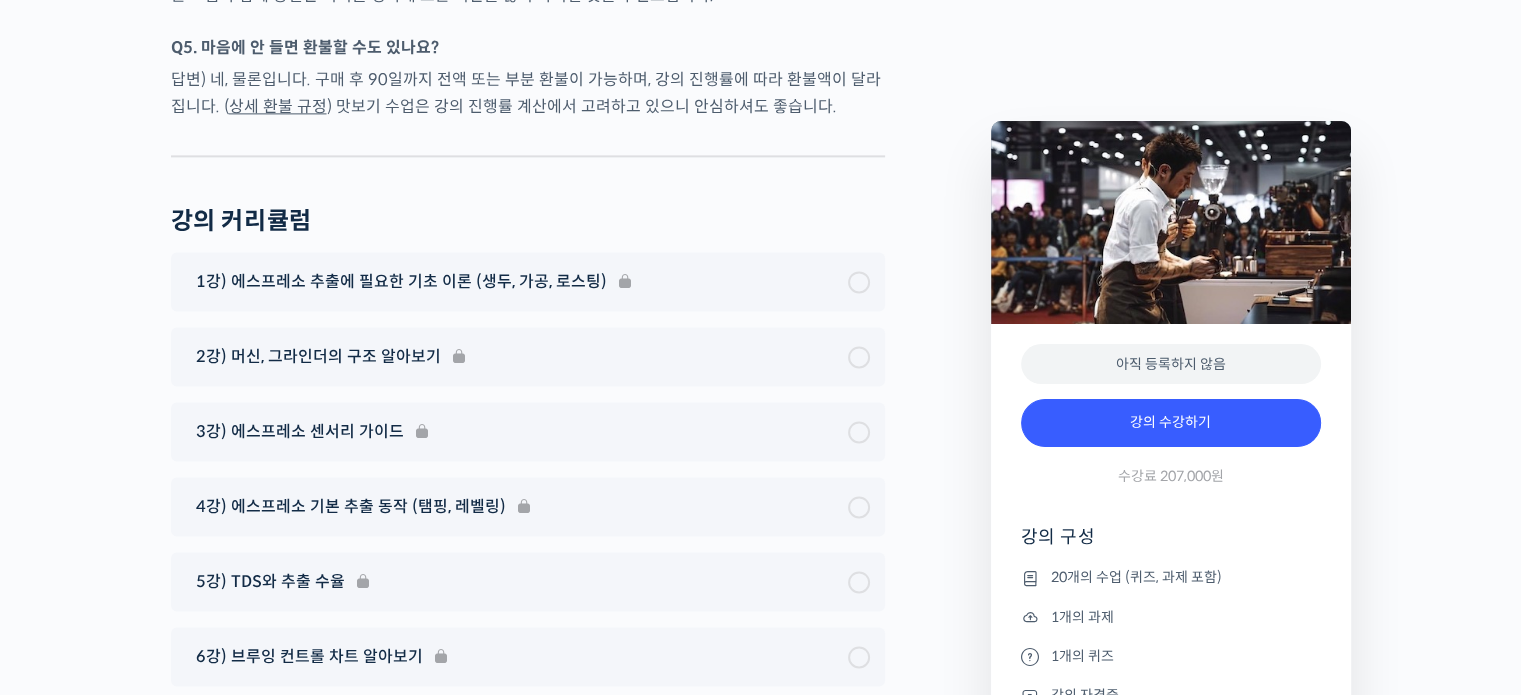 scroll, scrollTop: 10333, scrollLeft: 0, axis: vertical 